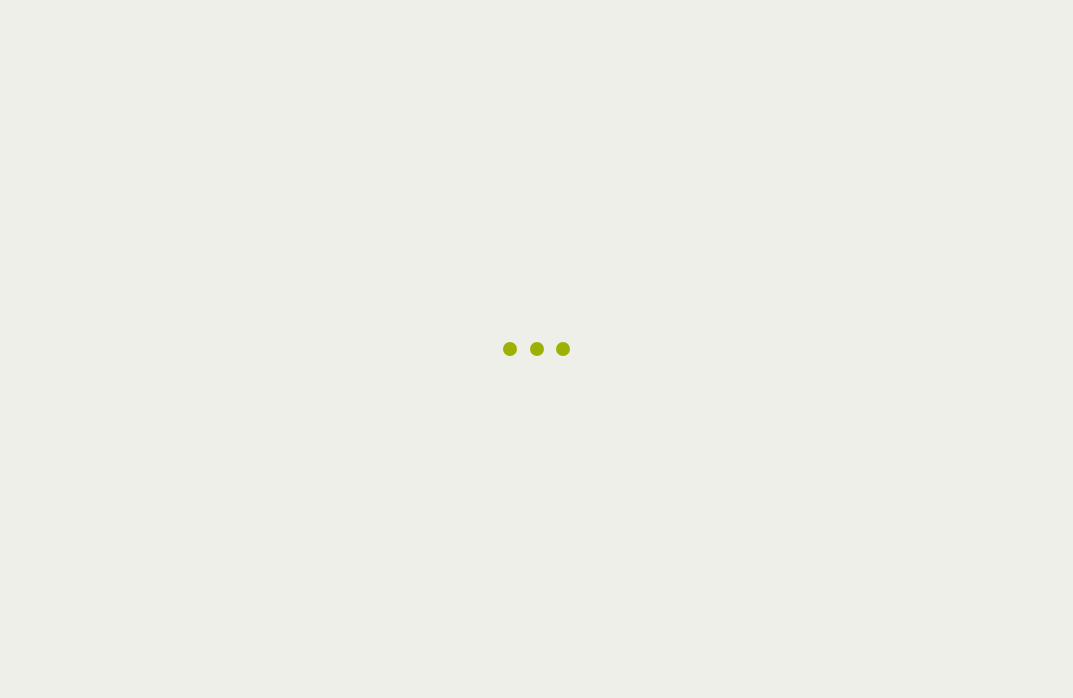 scroll, scrollTop: 0, scrollLeft: 0, axis: both 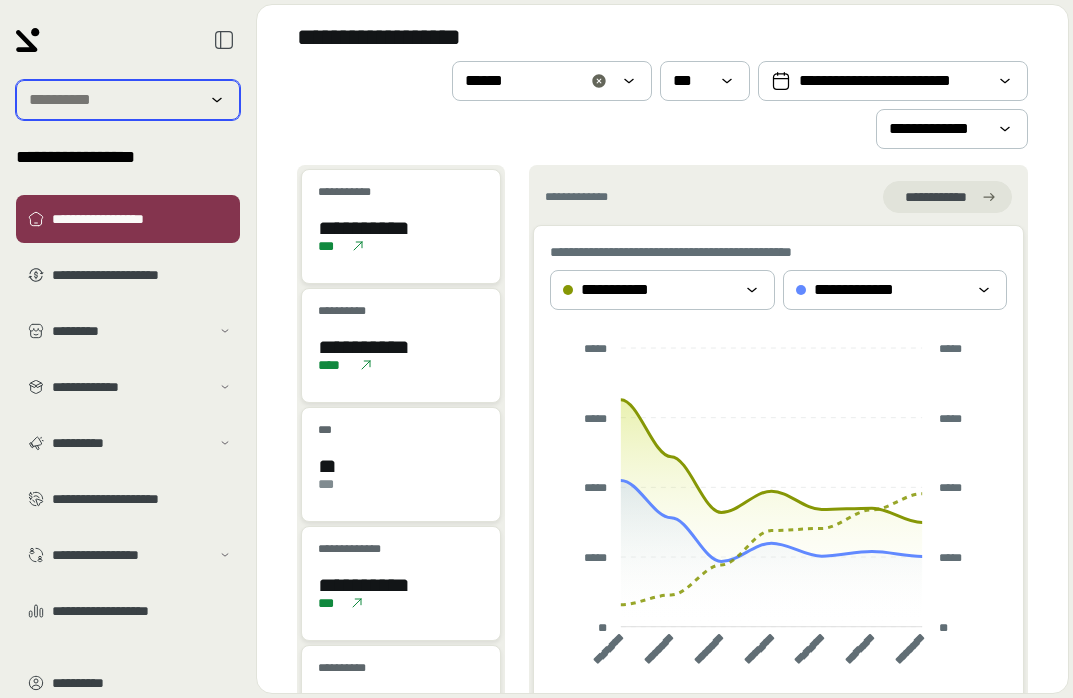 click at bounding box center [114, 100] 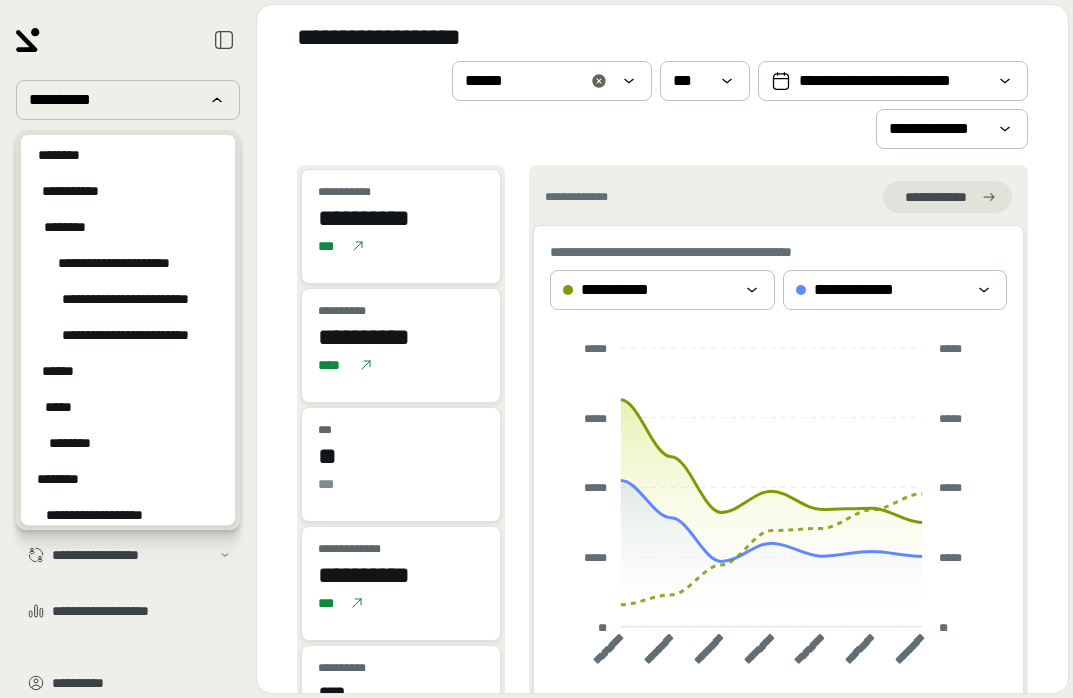 click on "**********" at bounding box center (662, 105) 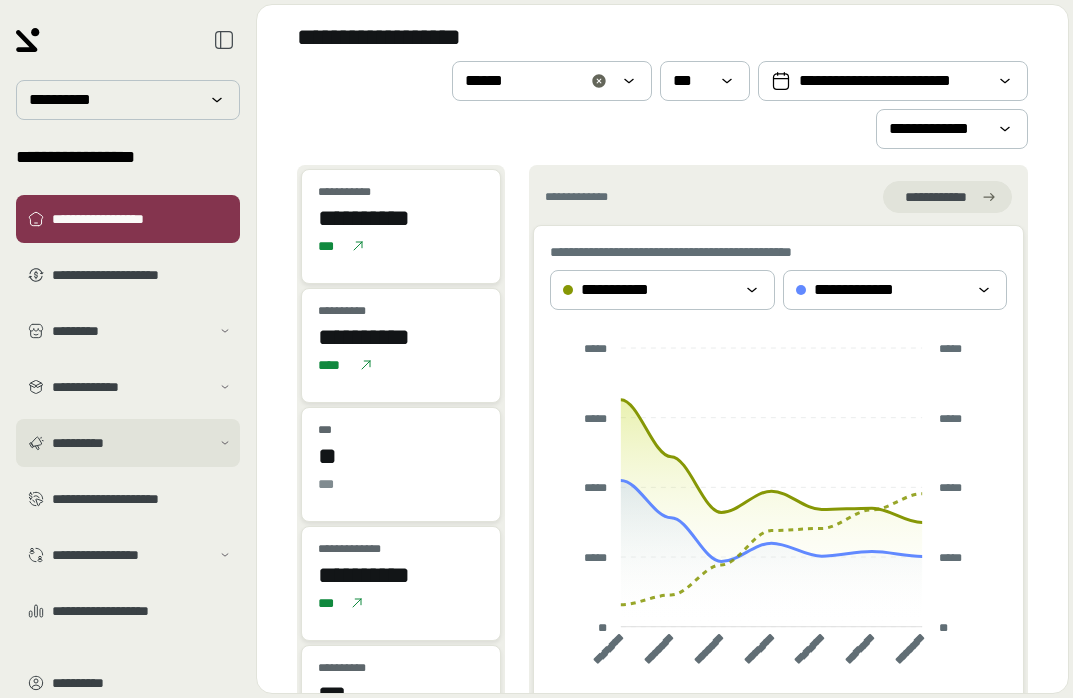 scroll, scrollTop: 81, scrollLeft: 0, axis: vertical 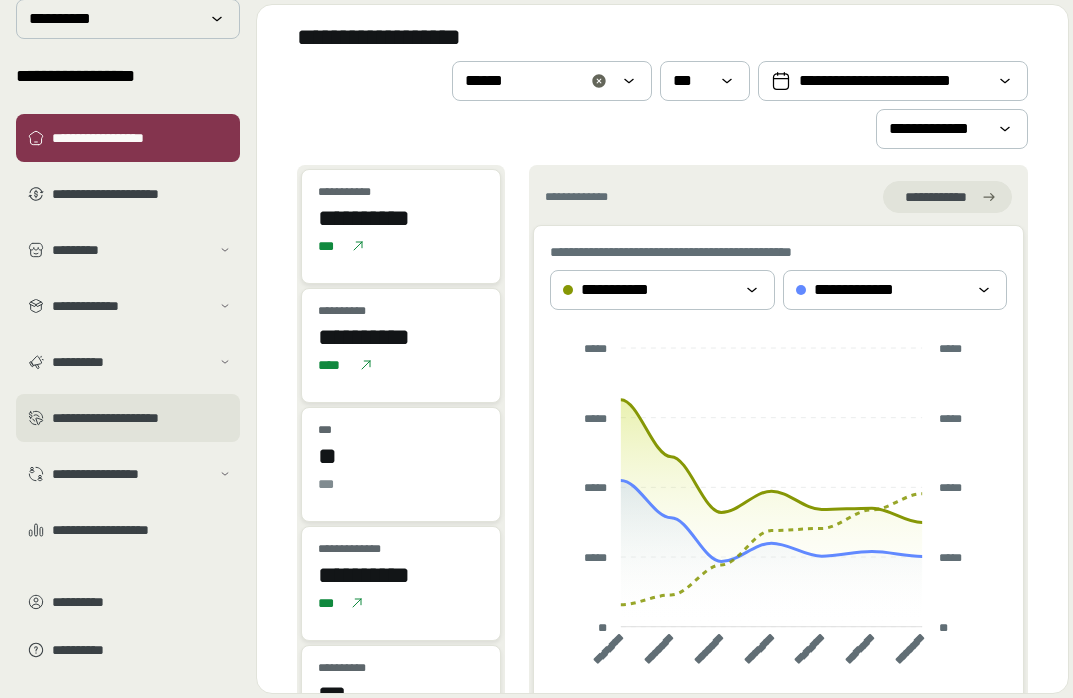 click on "**********" at bounding box center (142, 418) 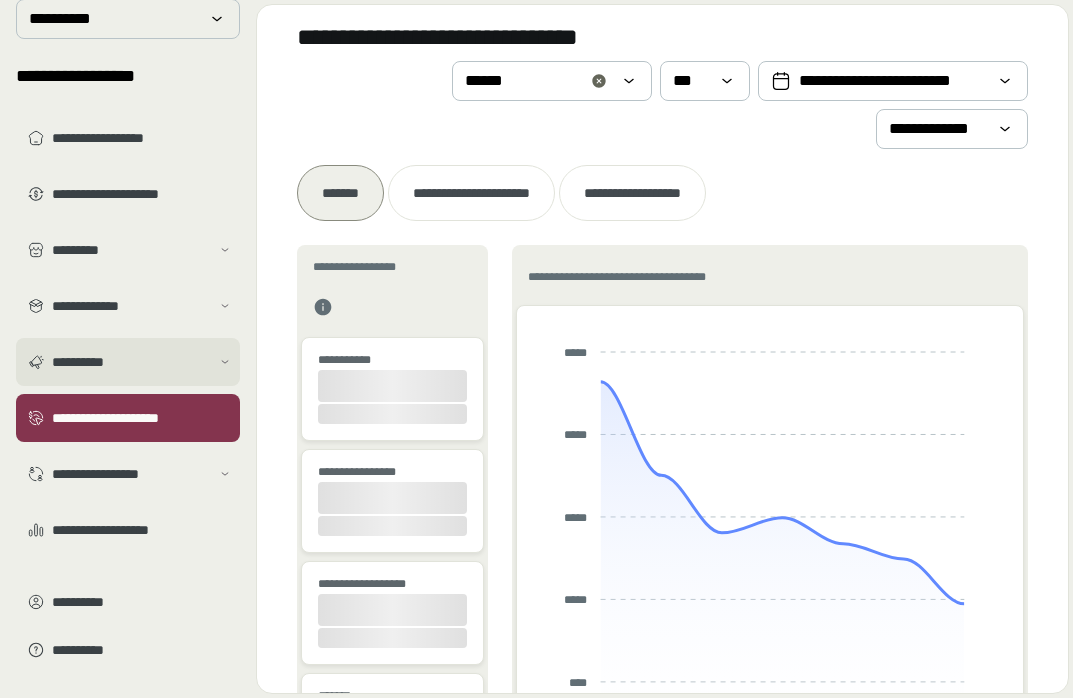 click on "**********" at bounding box center [128, 362] 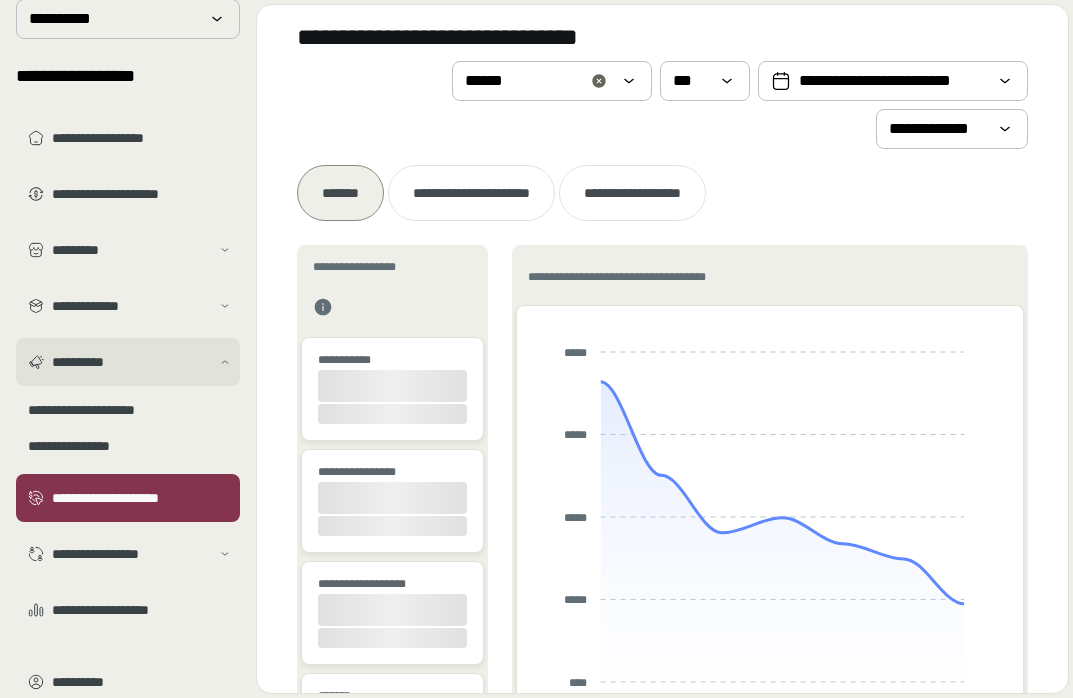 click on "**********" at bounding box center (128, 362) 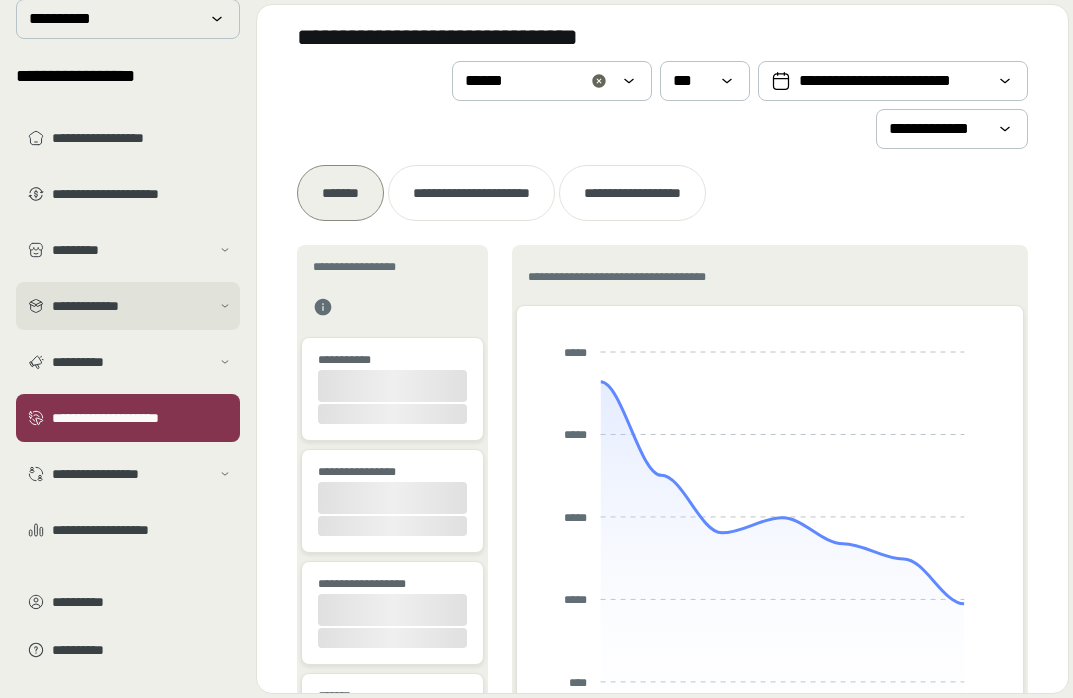 click on "**********" at bounding box center [131, 306] 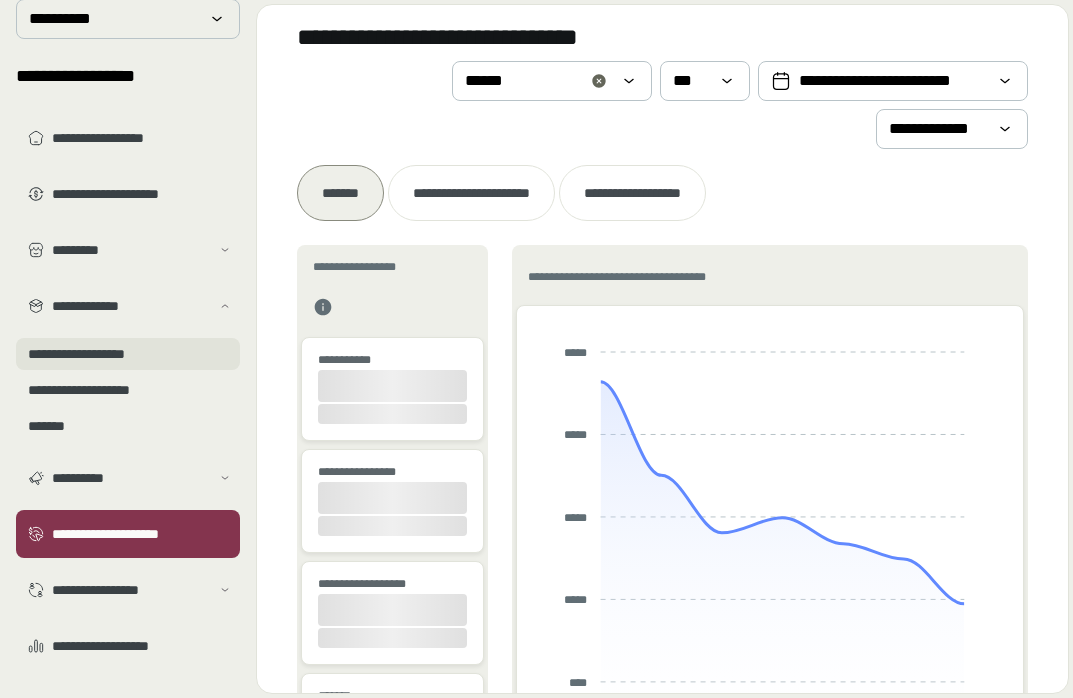 click on "**********" at bounding box center (128, 354) 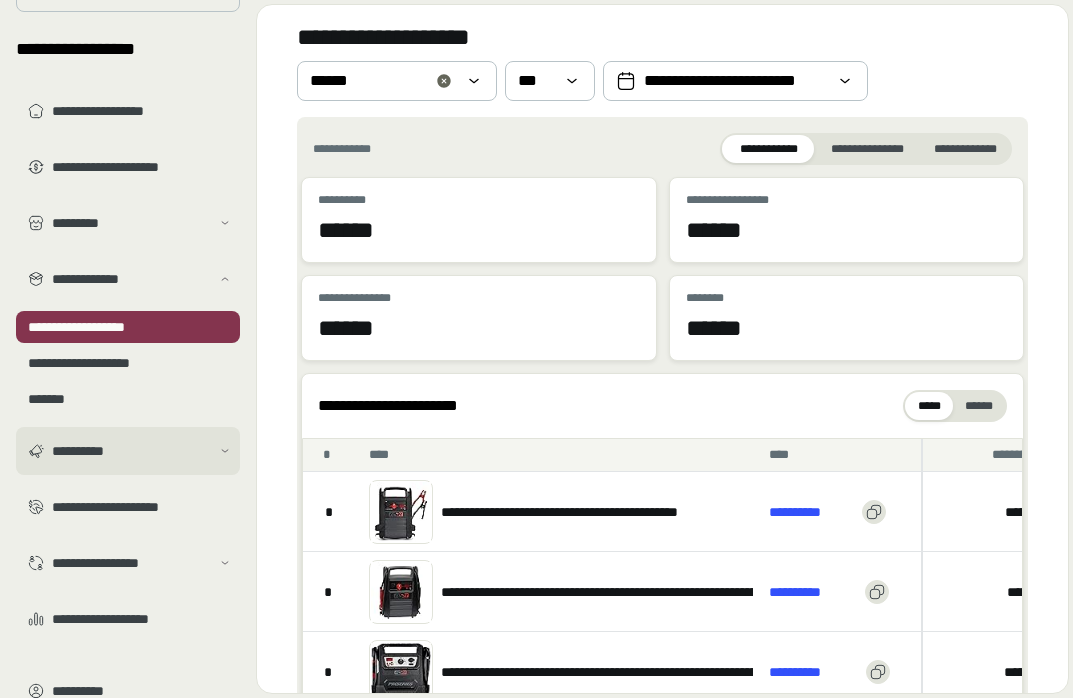 scroll, scrollTop: 0, scrollLeft: 0, axis: both 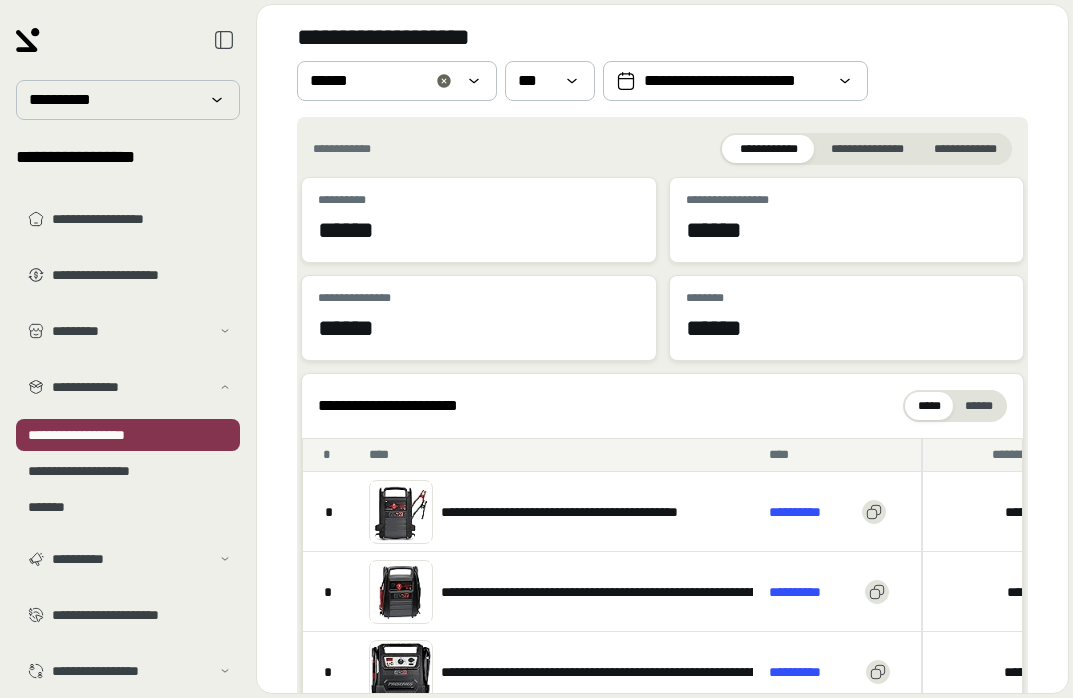 click on "**********" at bounding box center [662, 61] 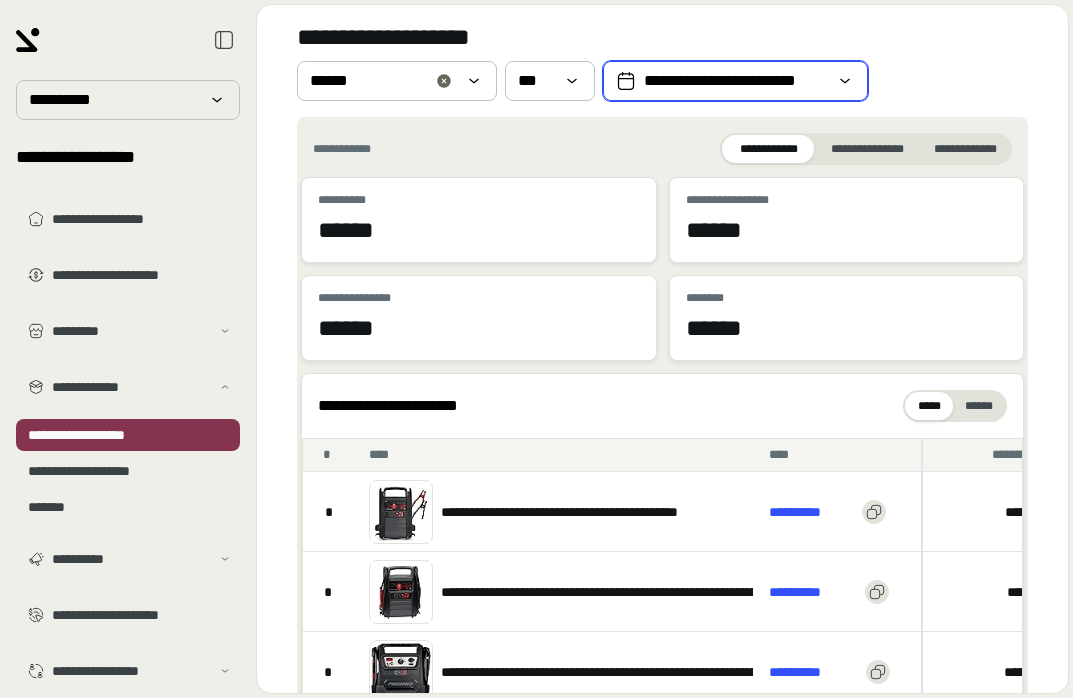 click on "**********" at bounding box center (735, 81) 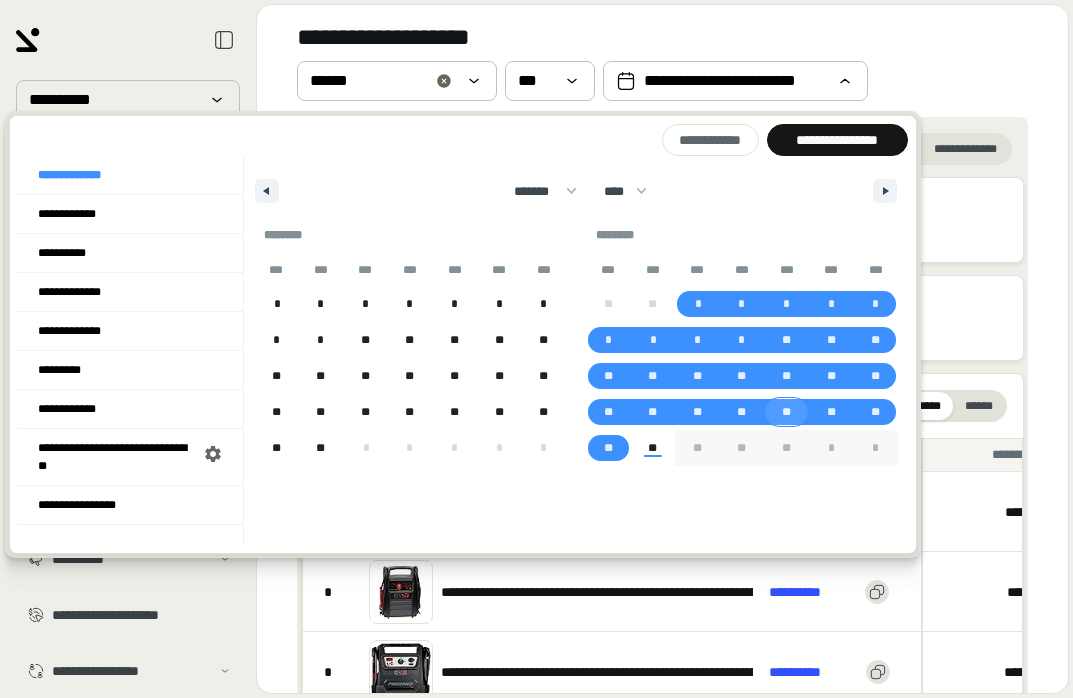 click on "**" at bounding box center [786, 412] 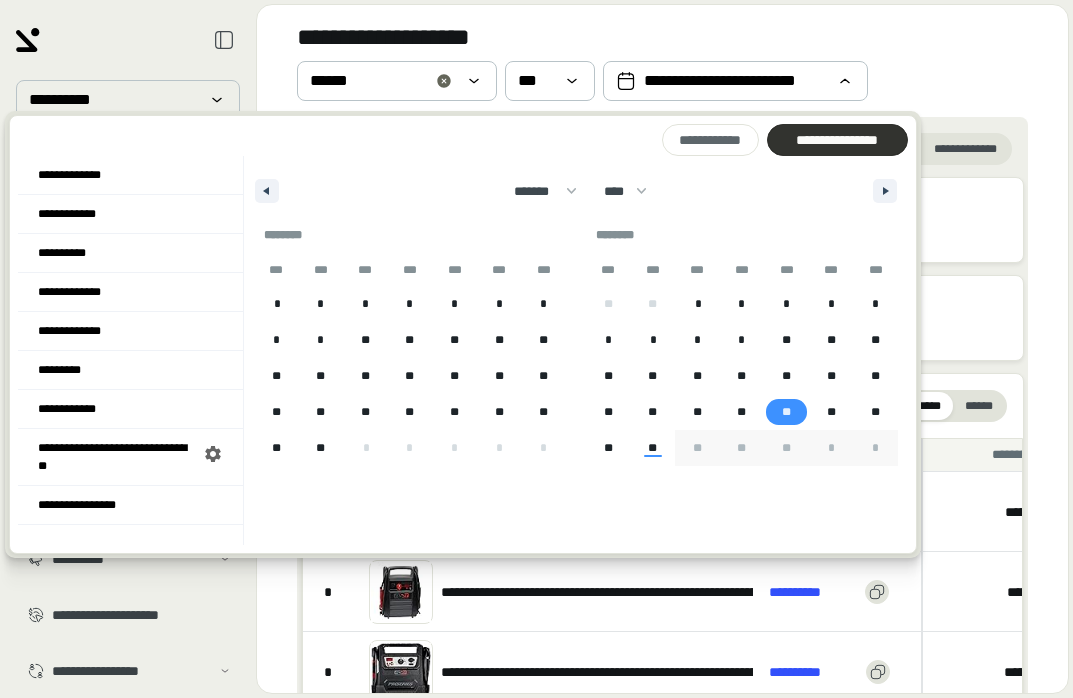 click on "**********" at bounding box center [837, 140] 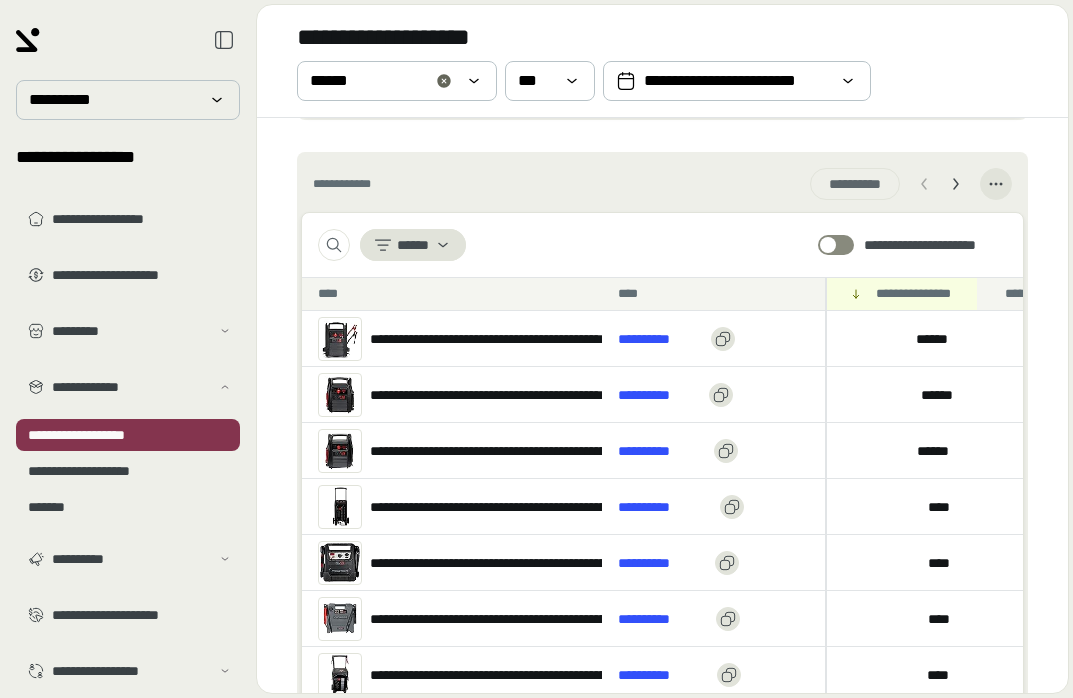 scroll, scrollTop: 830, scrollLeft: 0, axis: vertical 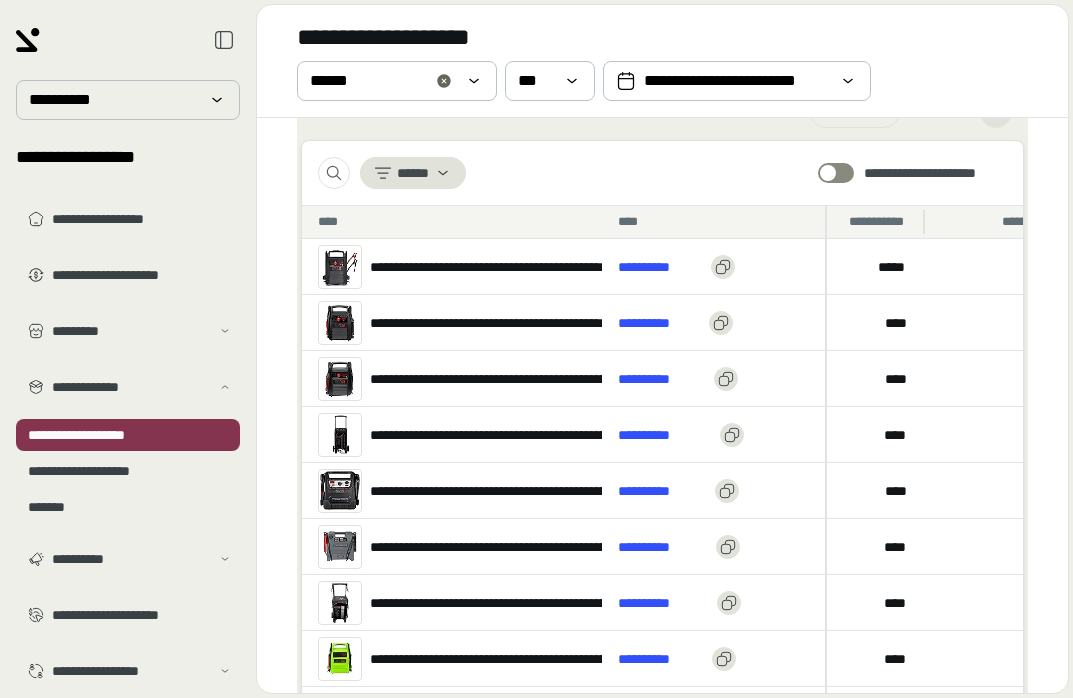 click on "**********" at bounding box center (880, 222) 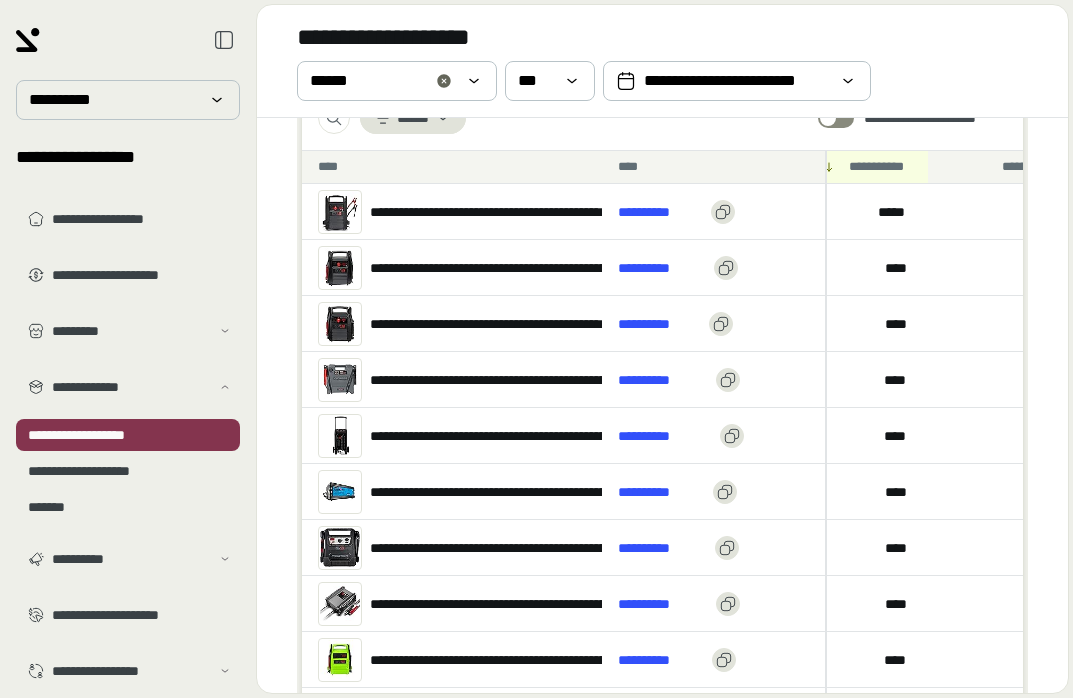 scroll, scrollTop: 892, scrollLeft: 0, axis: vertical 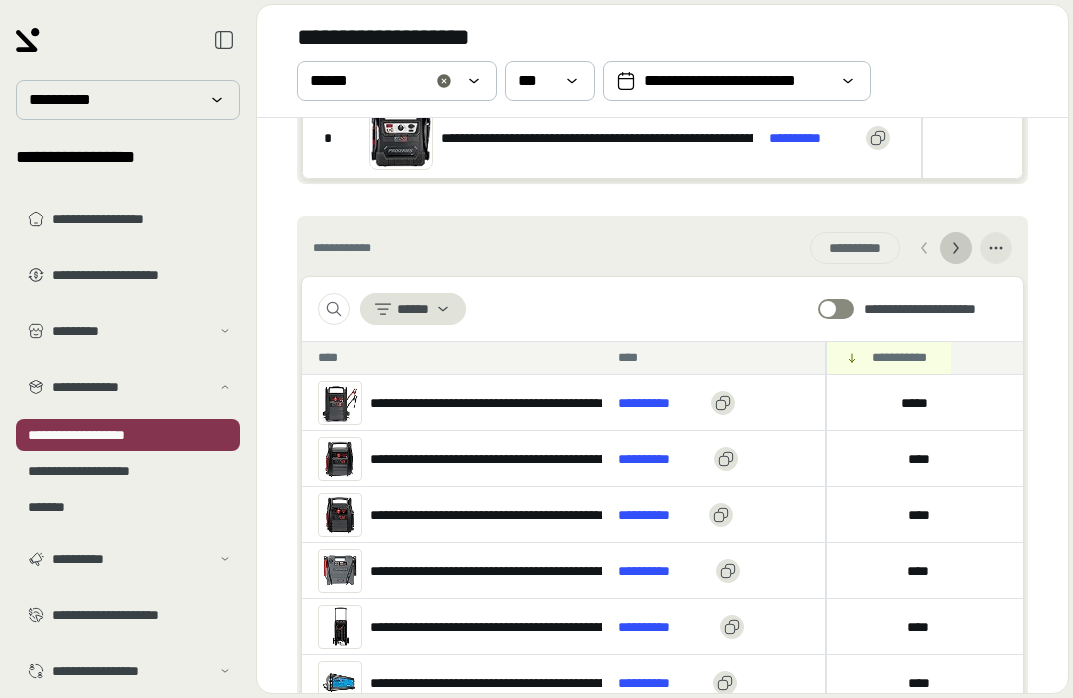click 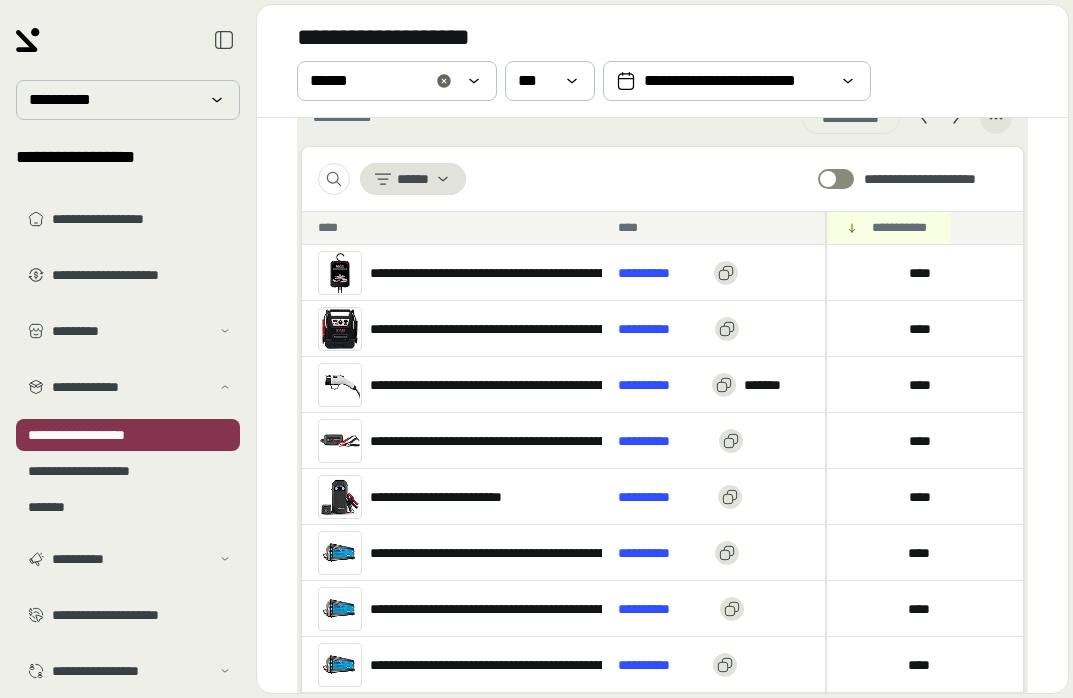 scroll, scrollTop: 822, scrollLeft: 0, axis: vertical 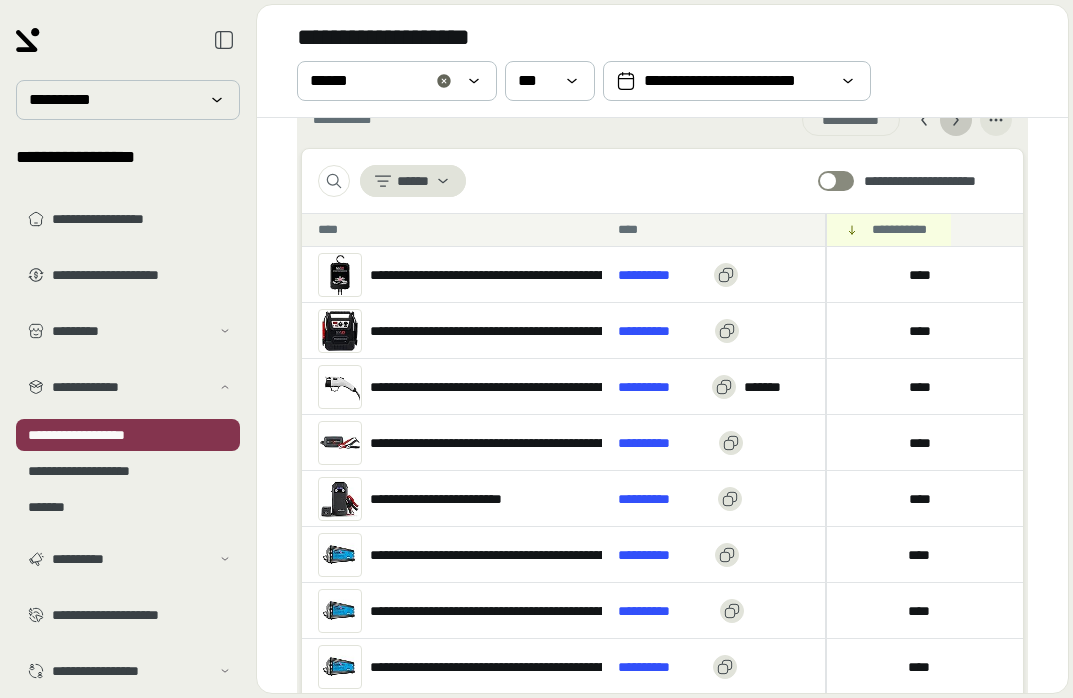 click 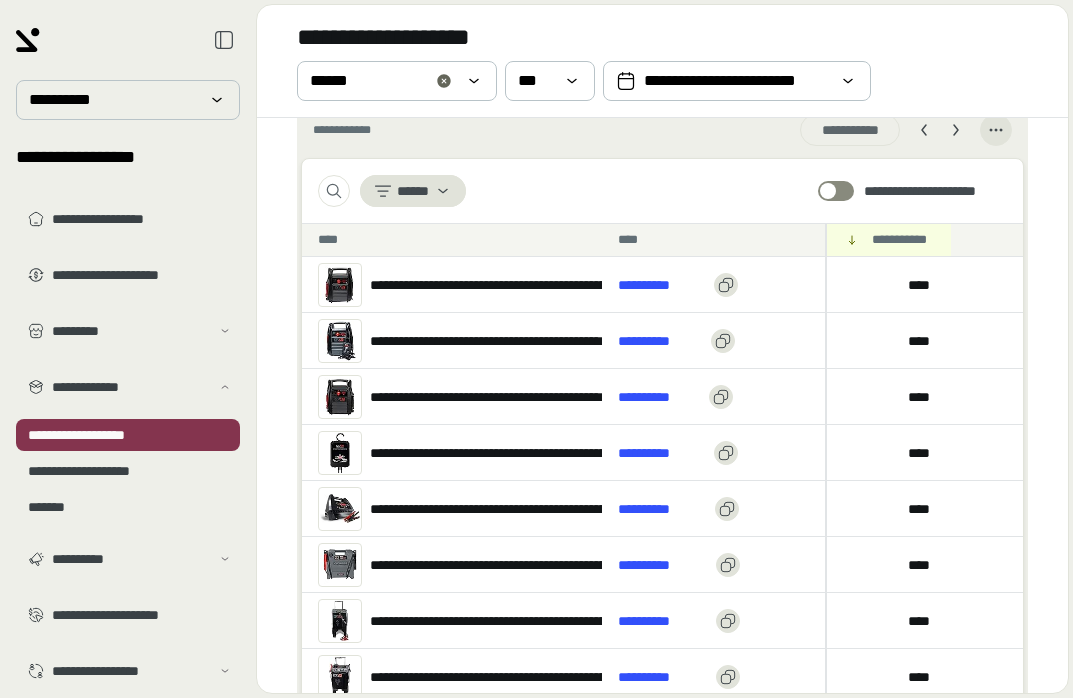 scroll, scrollTop: 810, scrollLeft: 0, axis: vertical 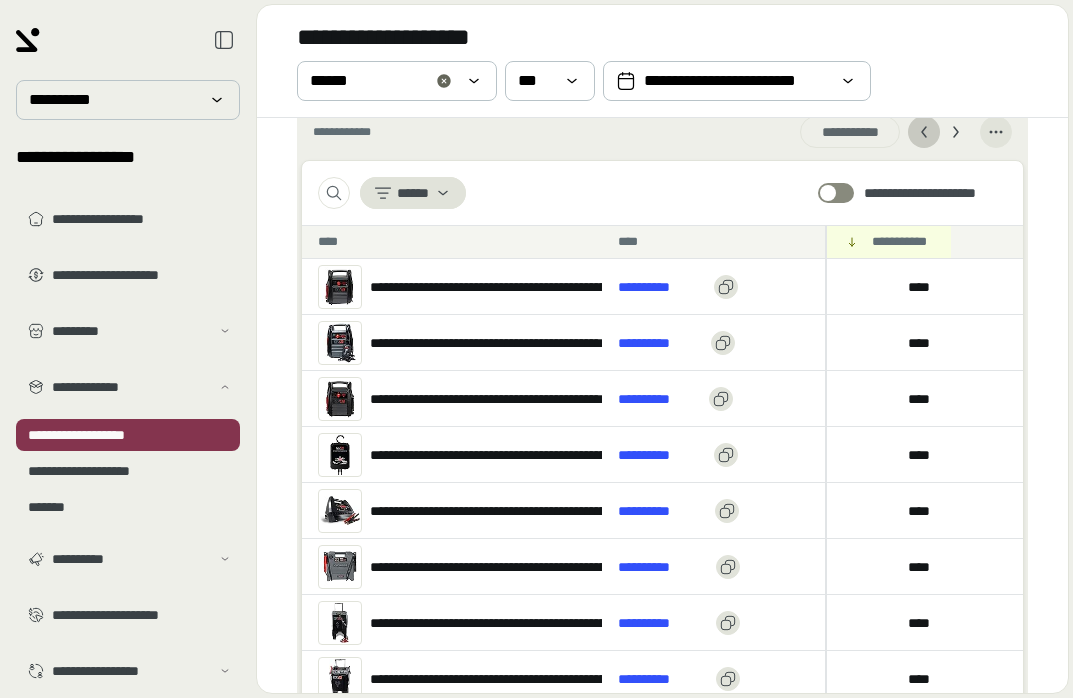 click 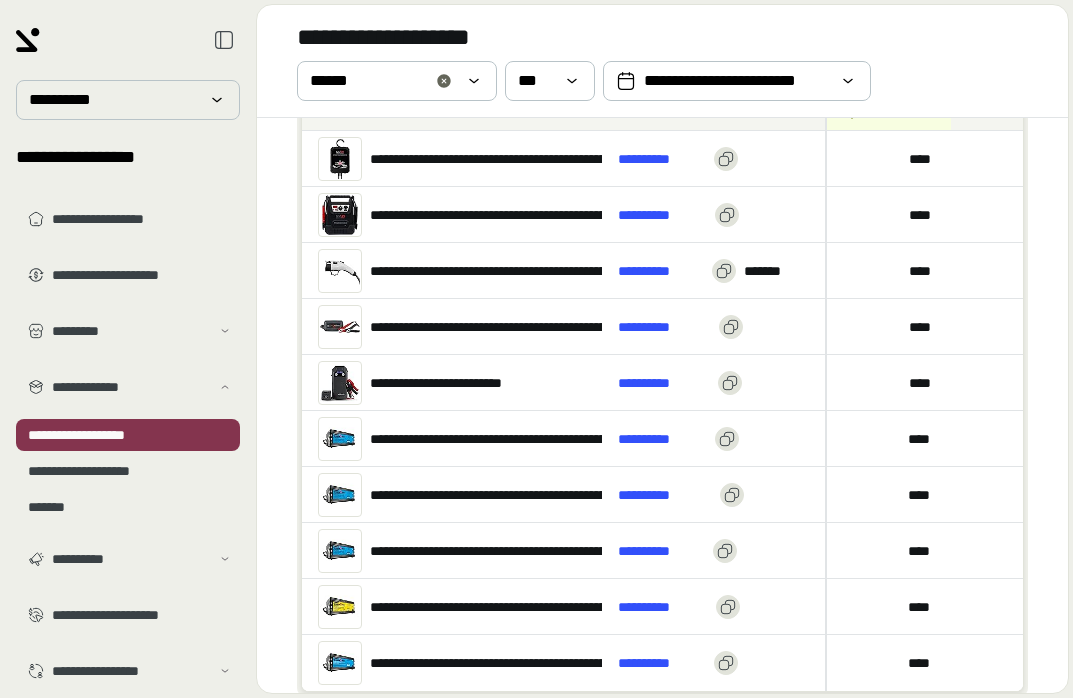 scroll, scrollTop: 968, scrollLeft: 0, axis: vertical 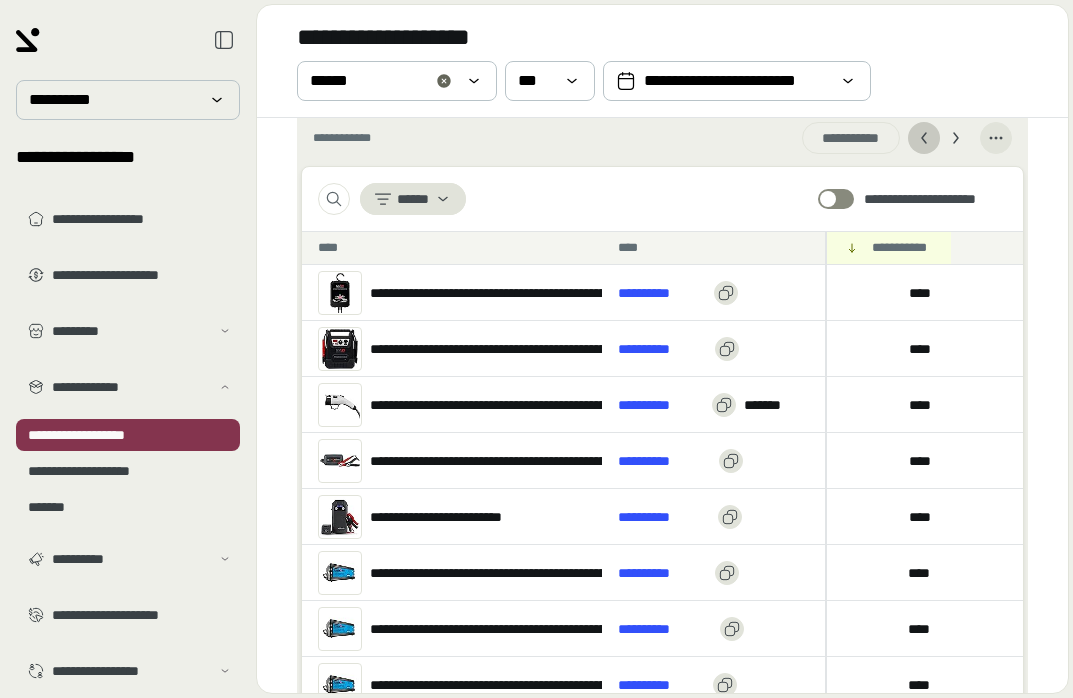 click 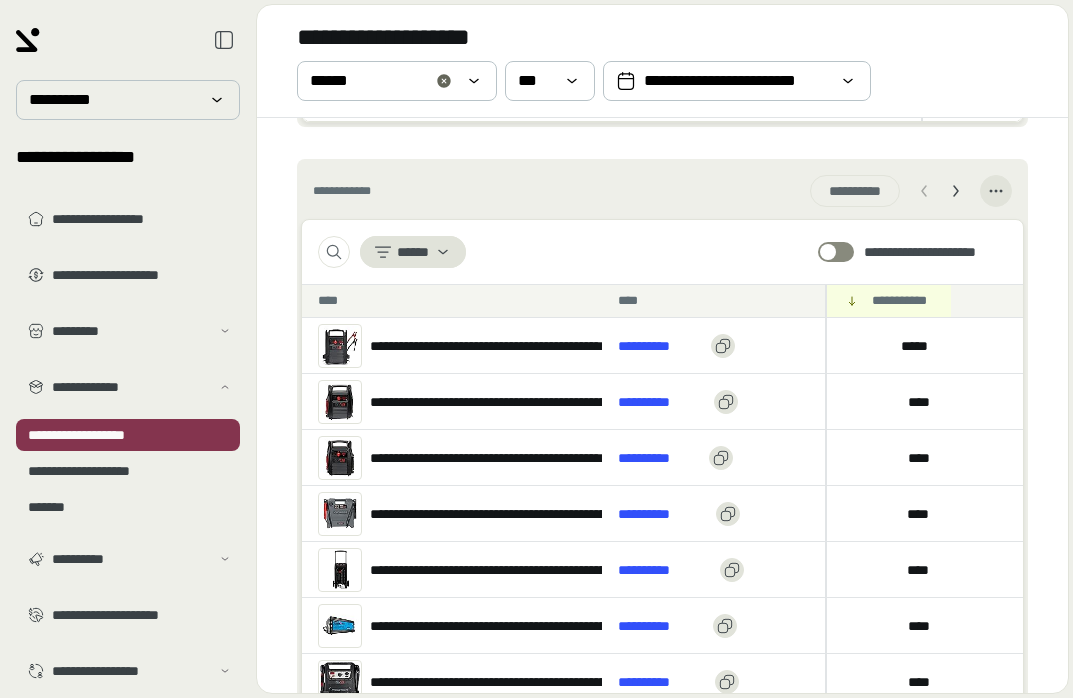scroll, scrollTop: 723, scrollLeft: 0, axis: vertical 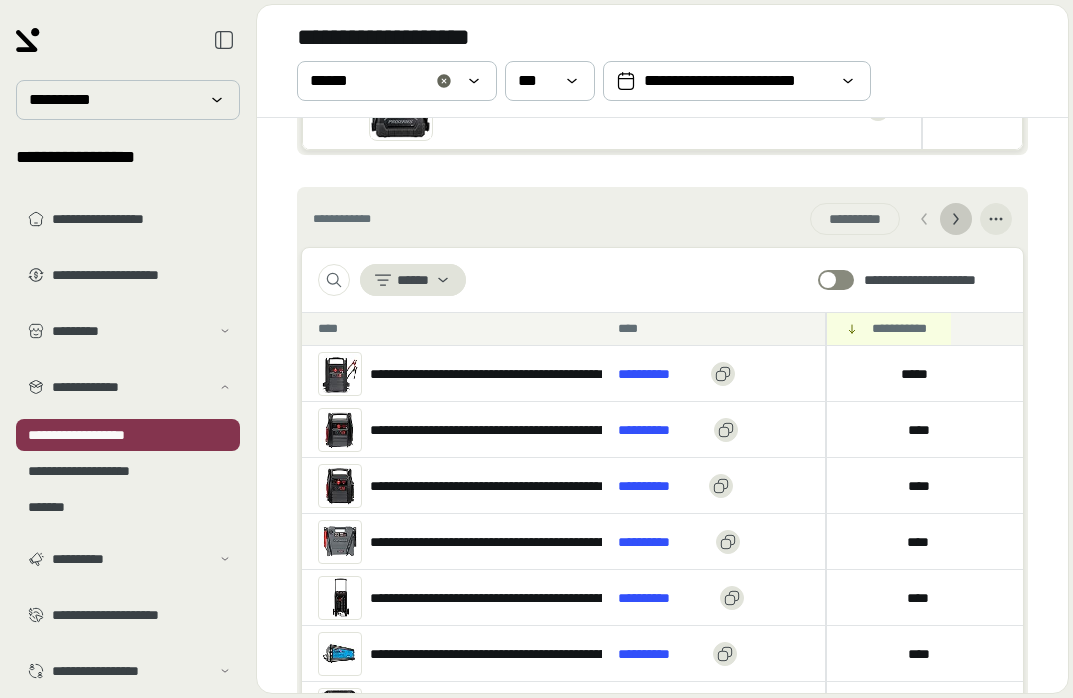 click 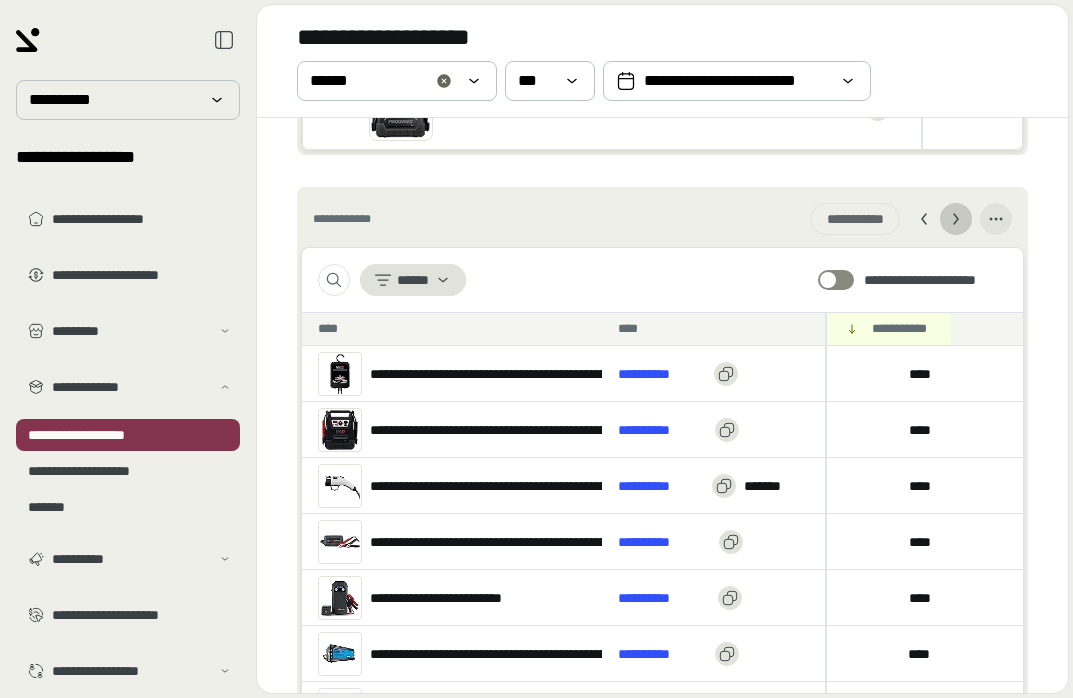 click 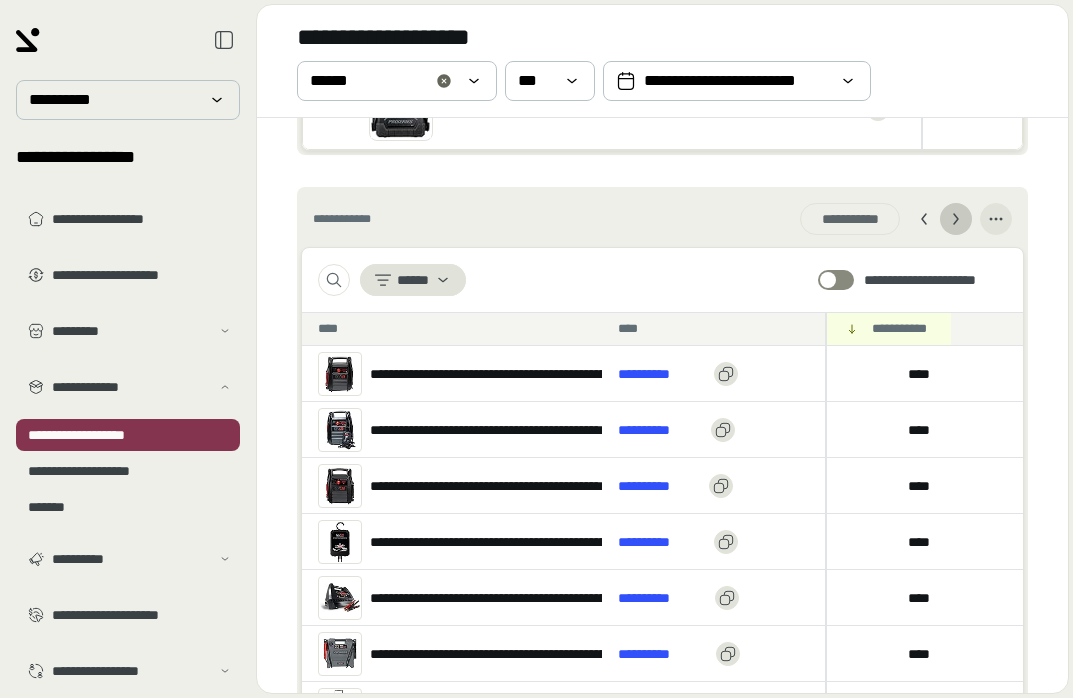 click 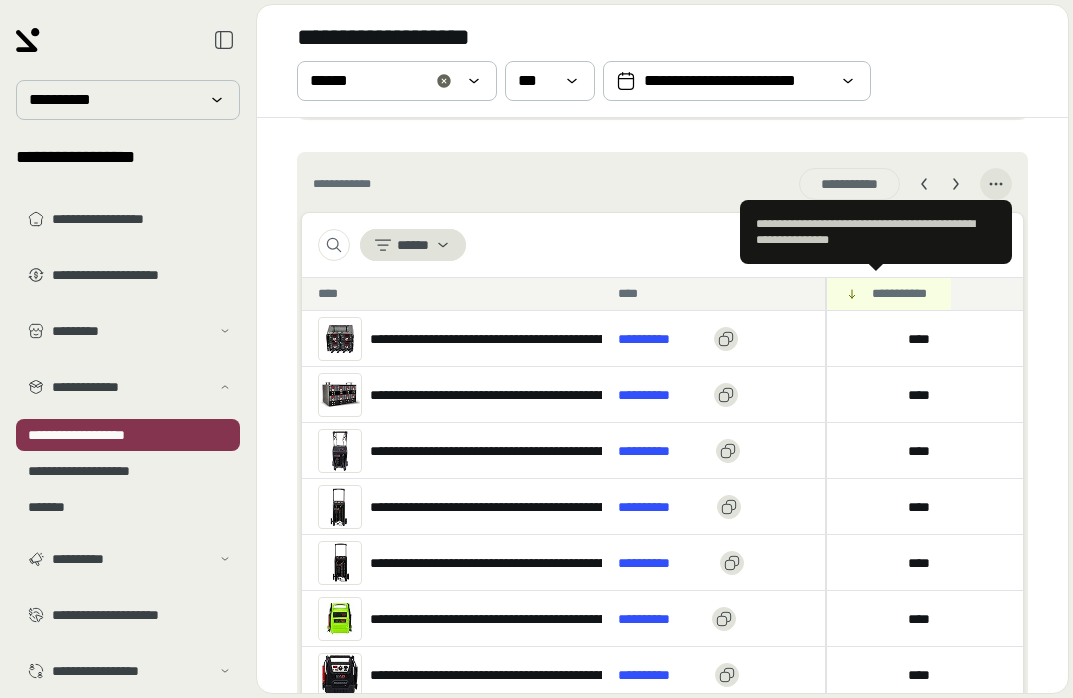 scroll, scrollTop: 768, scrollLeft: 0, axis: vertical 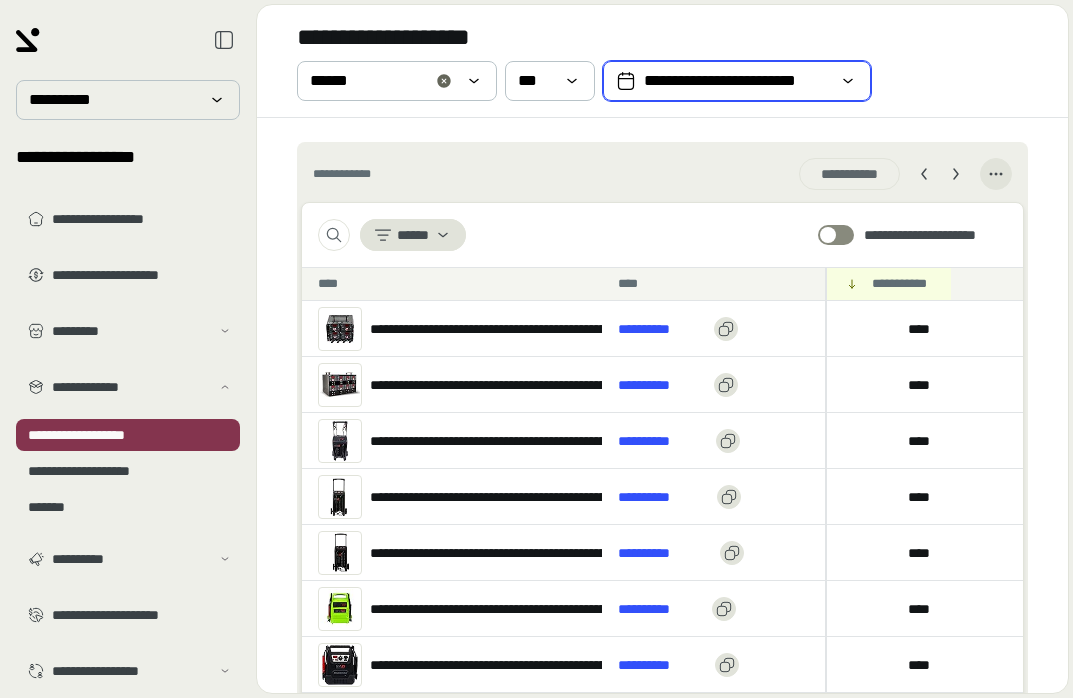 click on "**********" at bounding box center [737, 81] 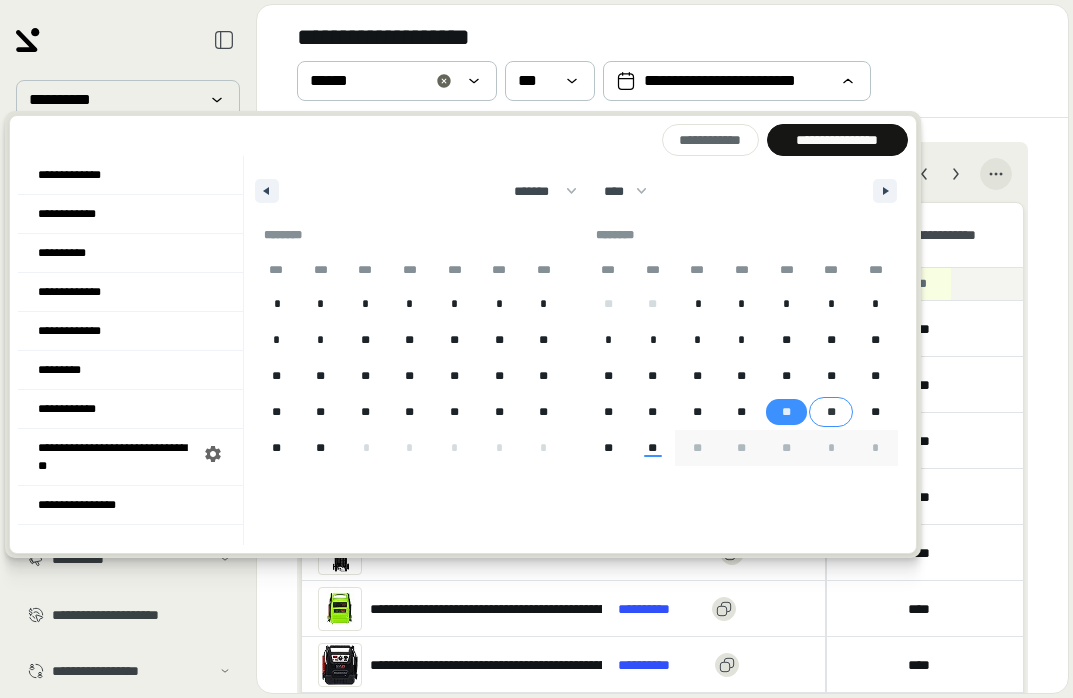 click on "**" at bounding box center [831, 412] 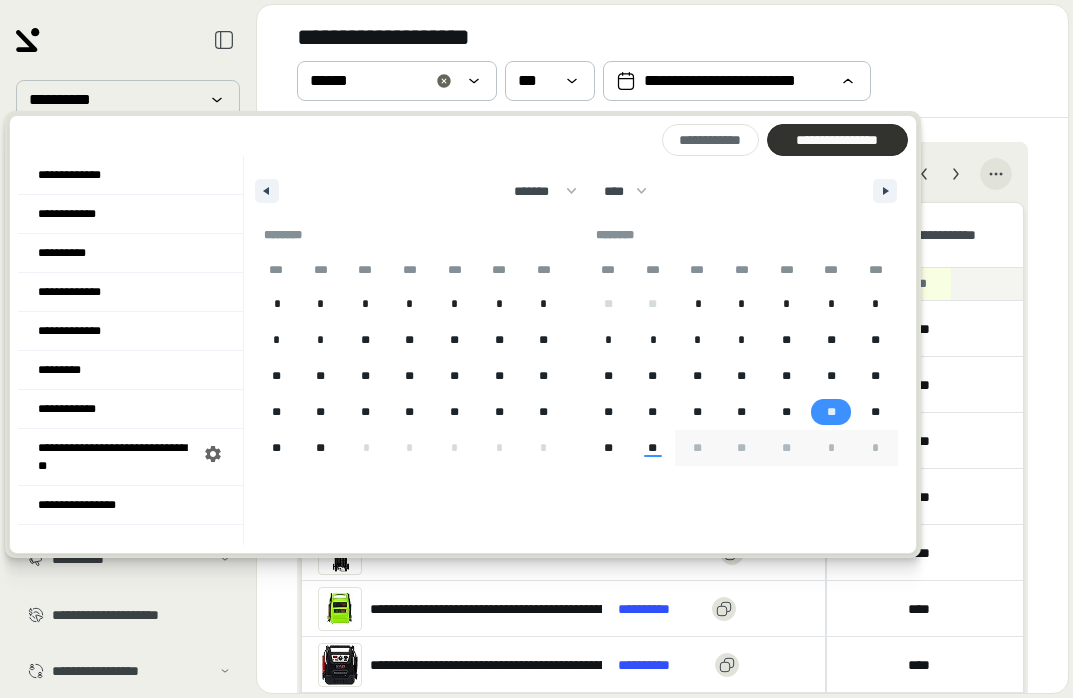 click on "**********" at bounding box center (837, 140) 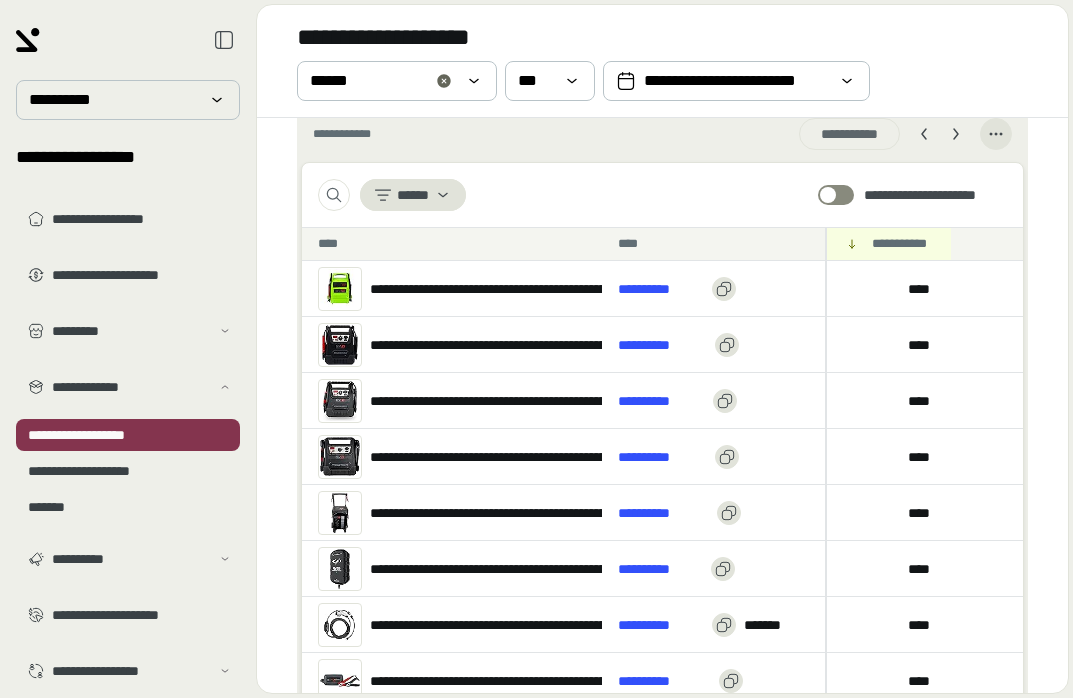 scroll, scrollTop: 798, scrollLeft: 0, axis: vertical 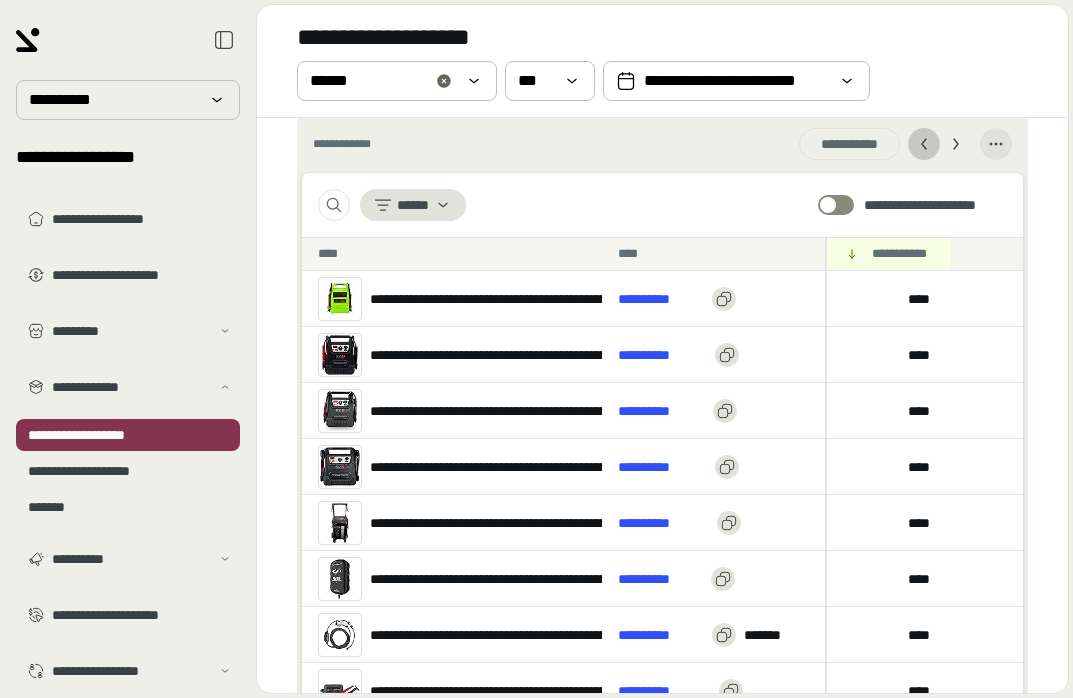 click 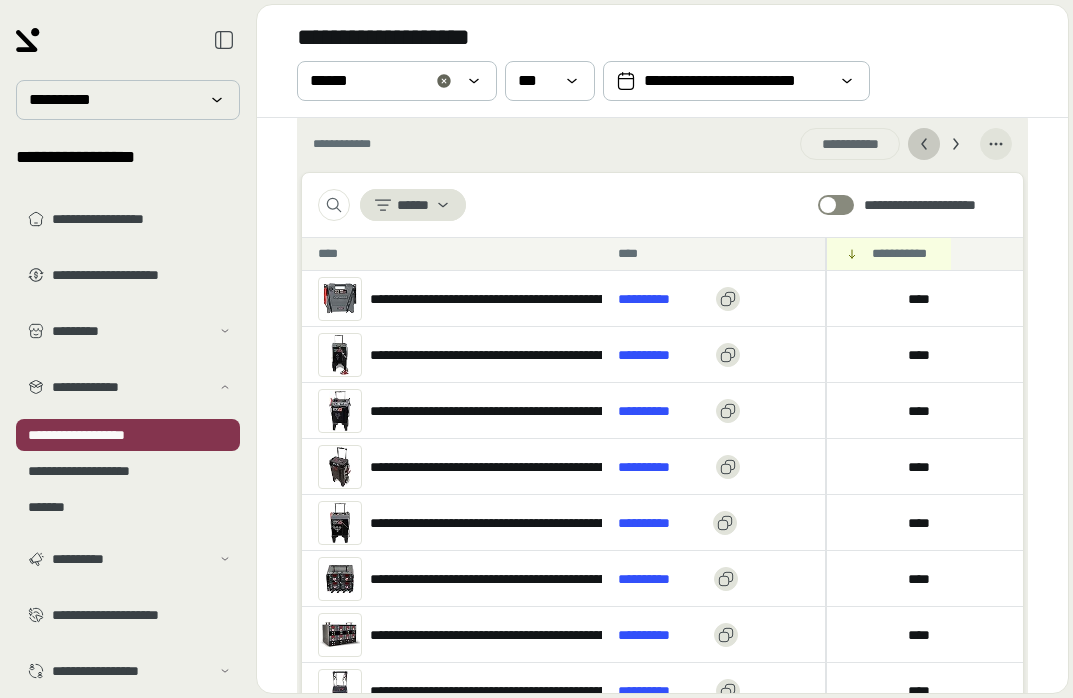 click 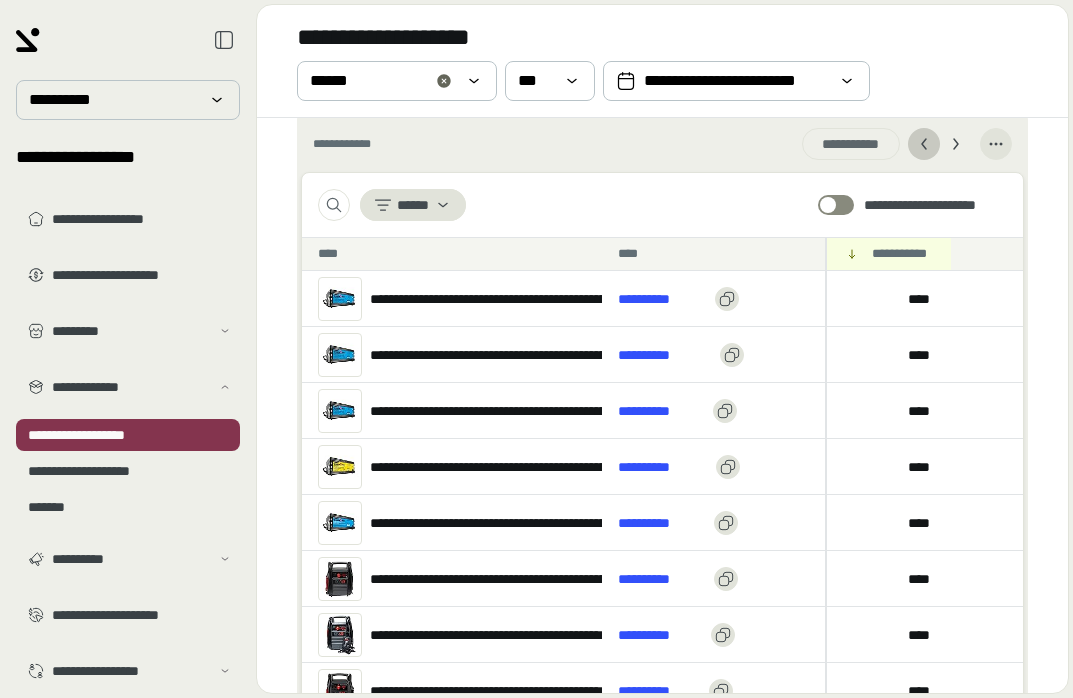 click 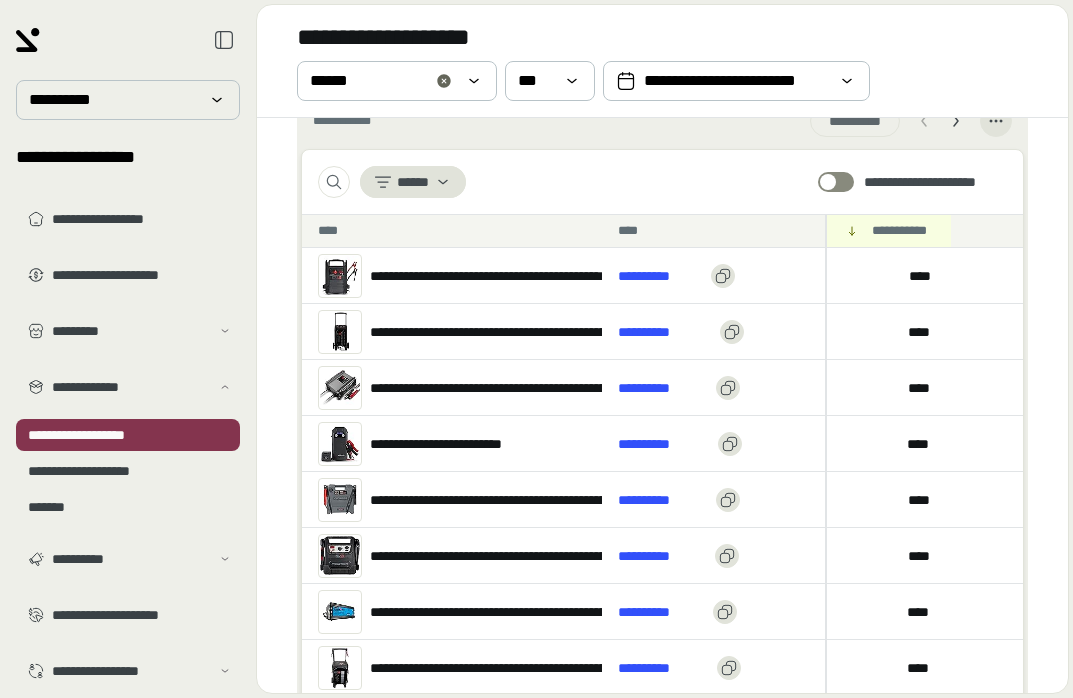 scroll, scrollTop: 812, scrollLeft: 0, axis: vertical 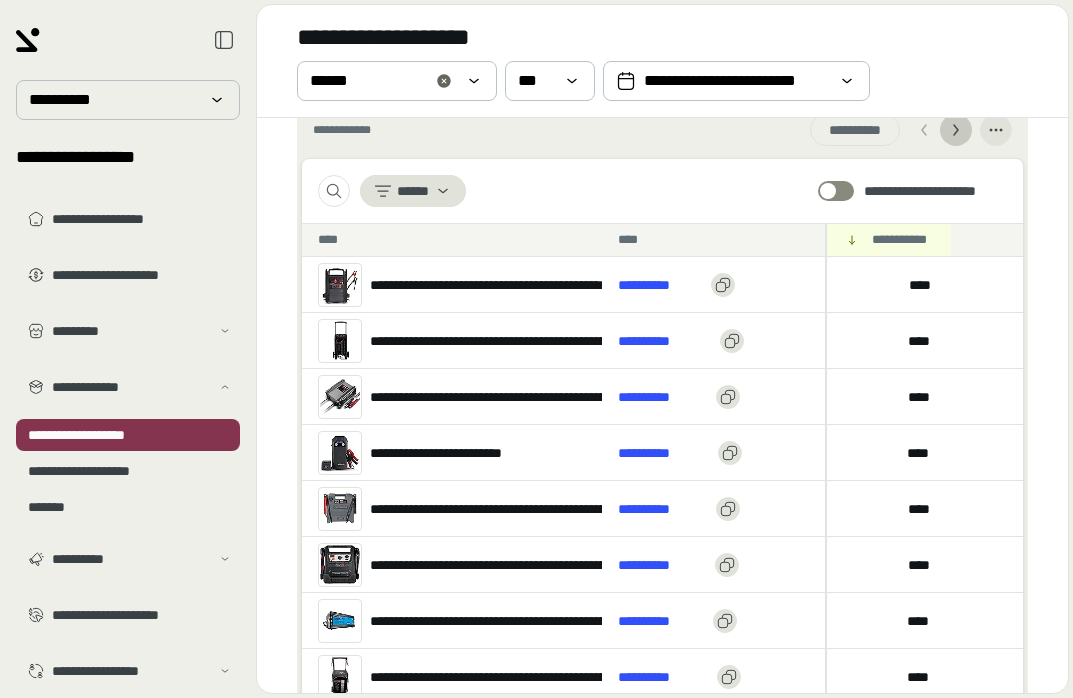click 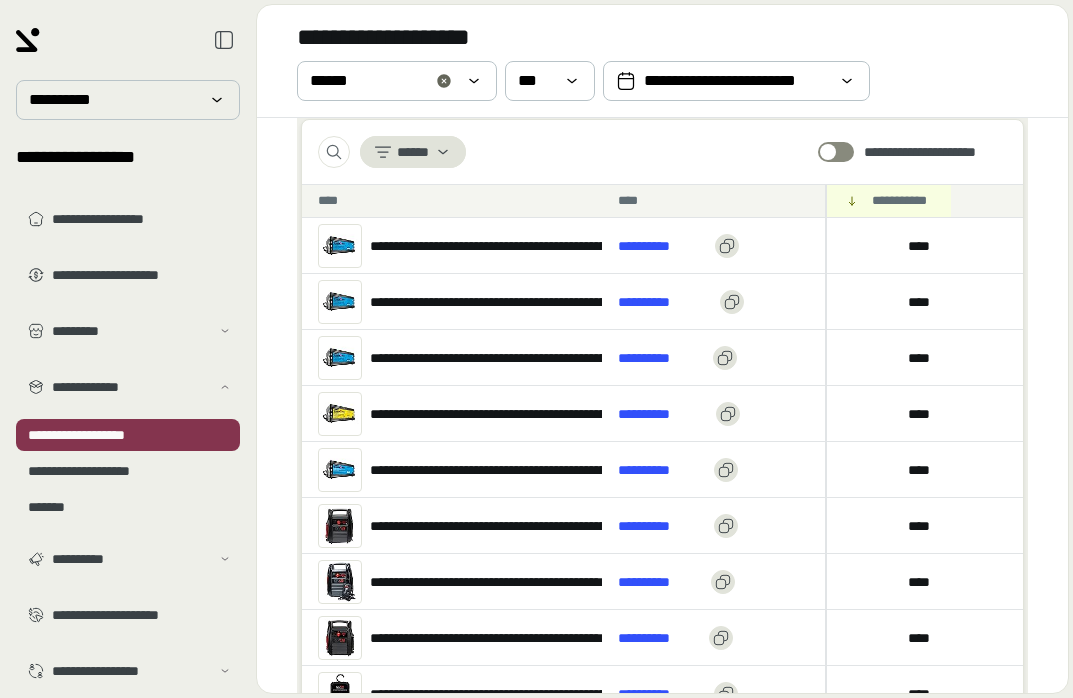 scroll, scrollTop: 850, scrollLeft: 0, axis: vertical 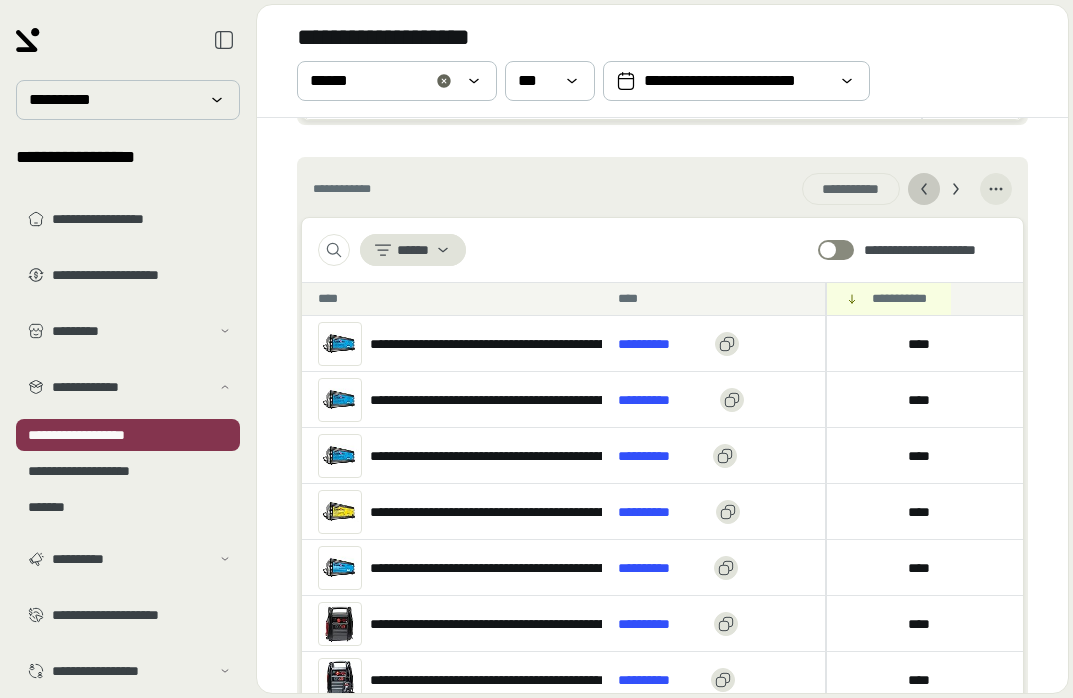 click 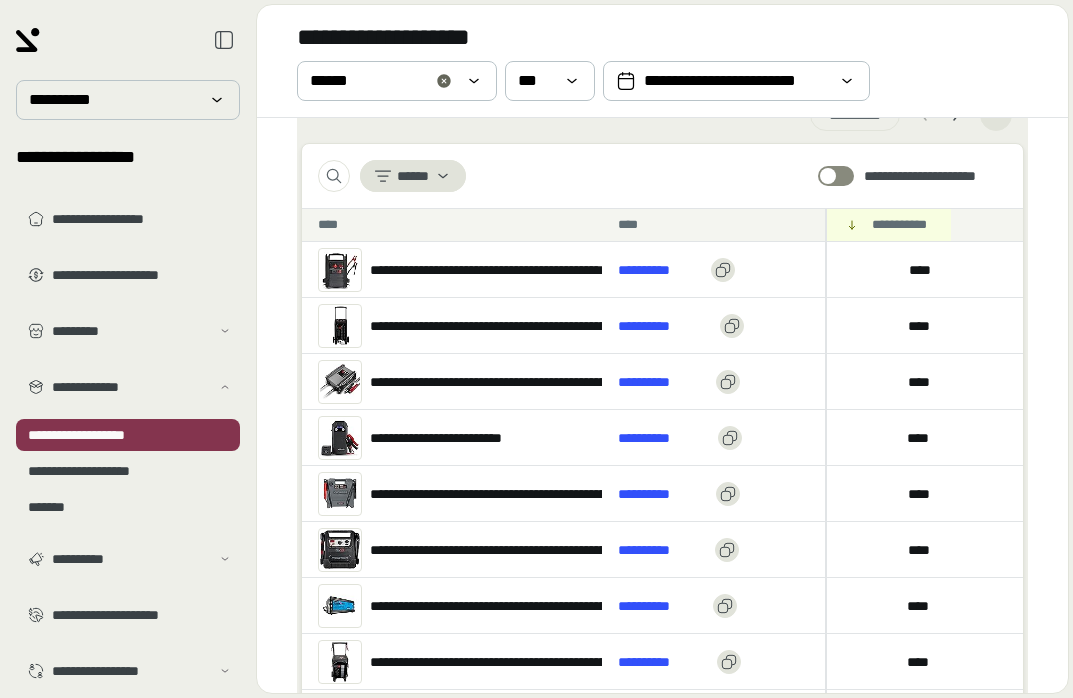 scroll, scrollTop: 783, scrollLeft: 0, axis: vertical 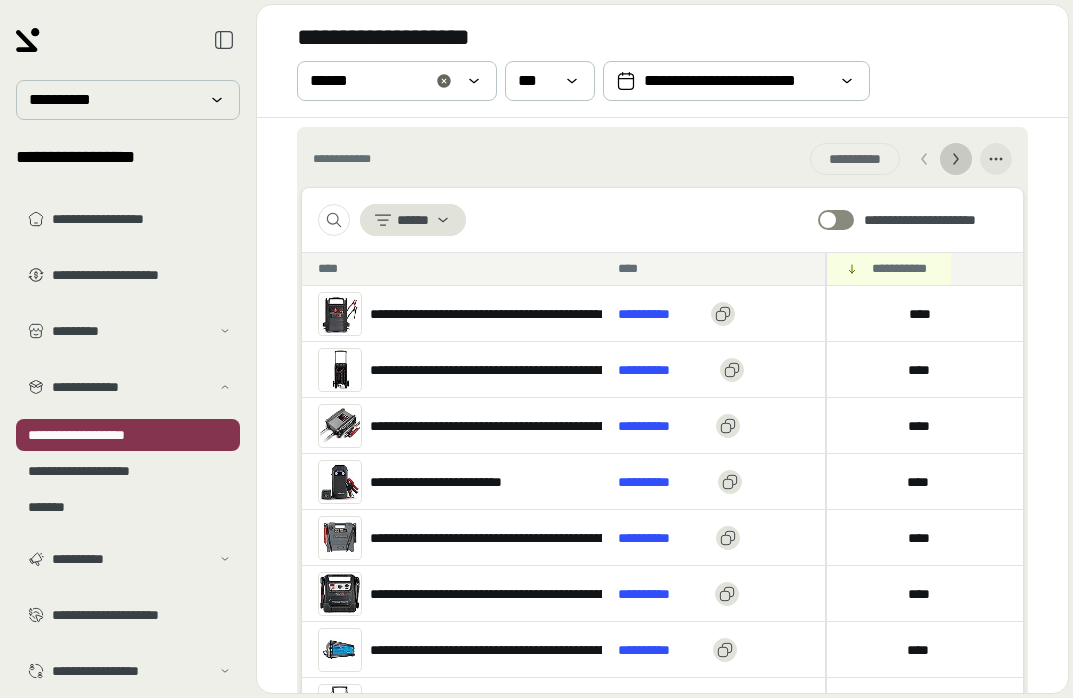 click 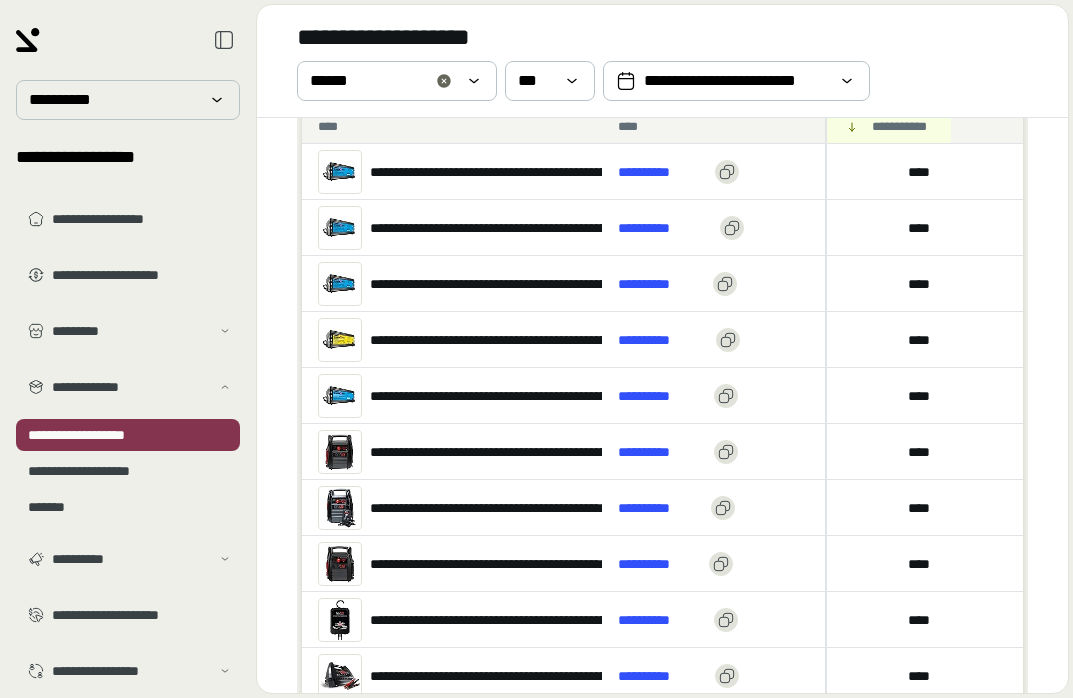 scroll, scrollTop: 981, scrollLeft: 0, axis: vertical 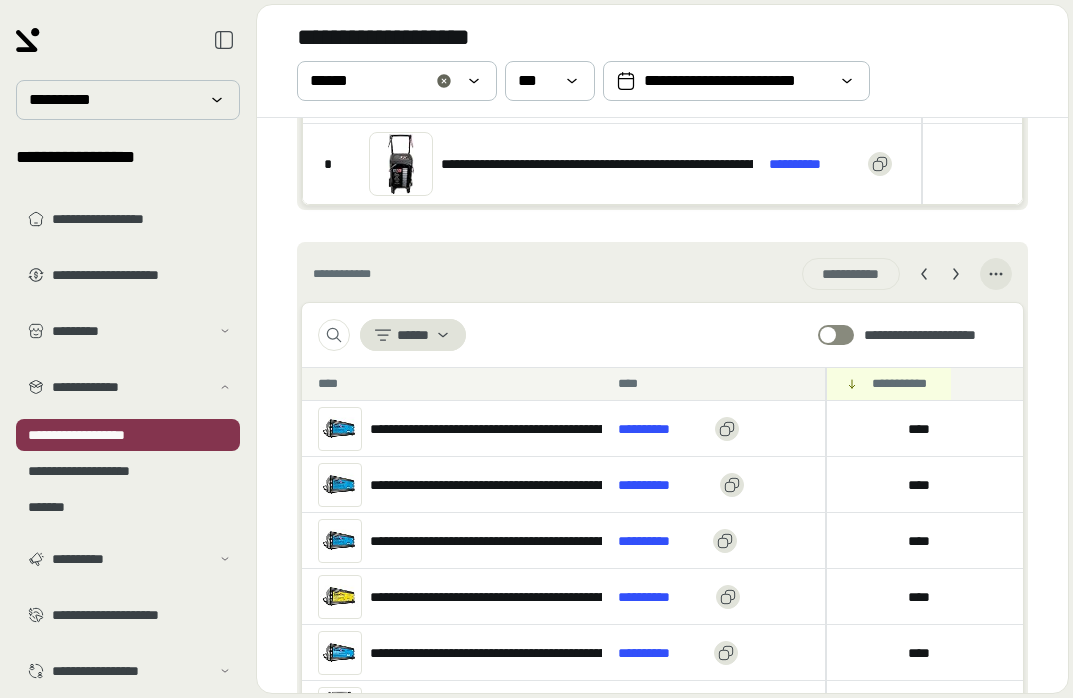 click on "**********" at bounding box center (662, 274) 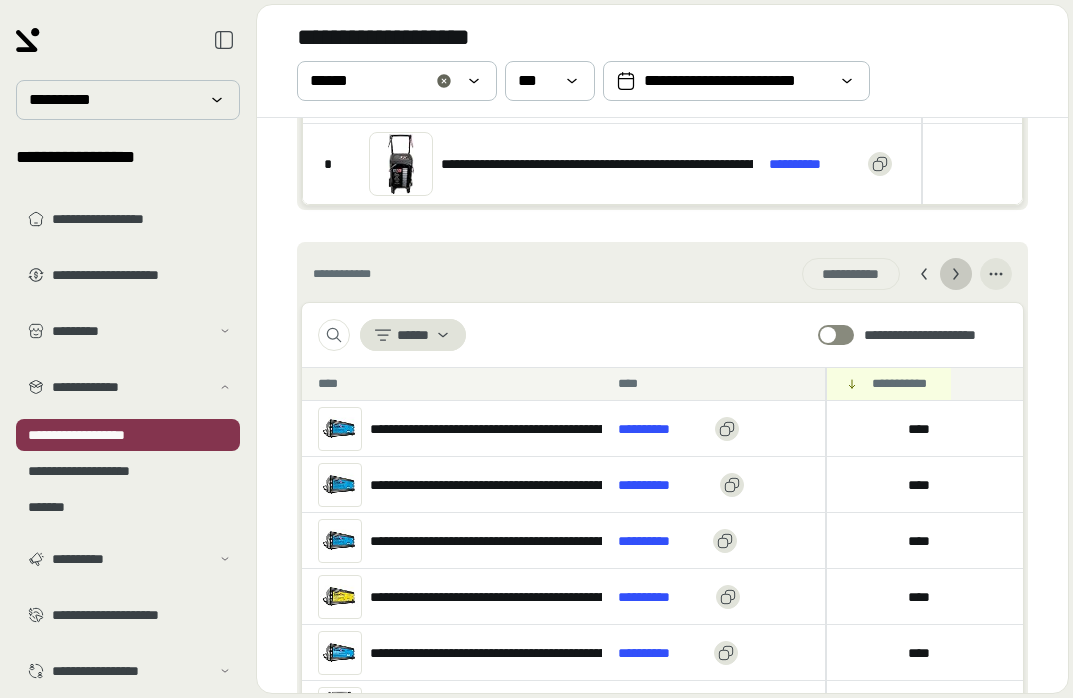 click 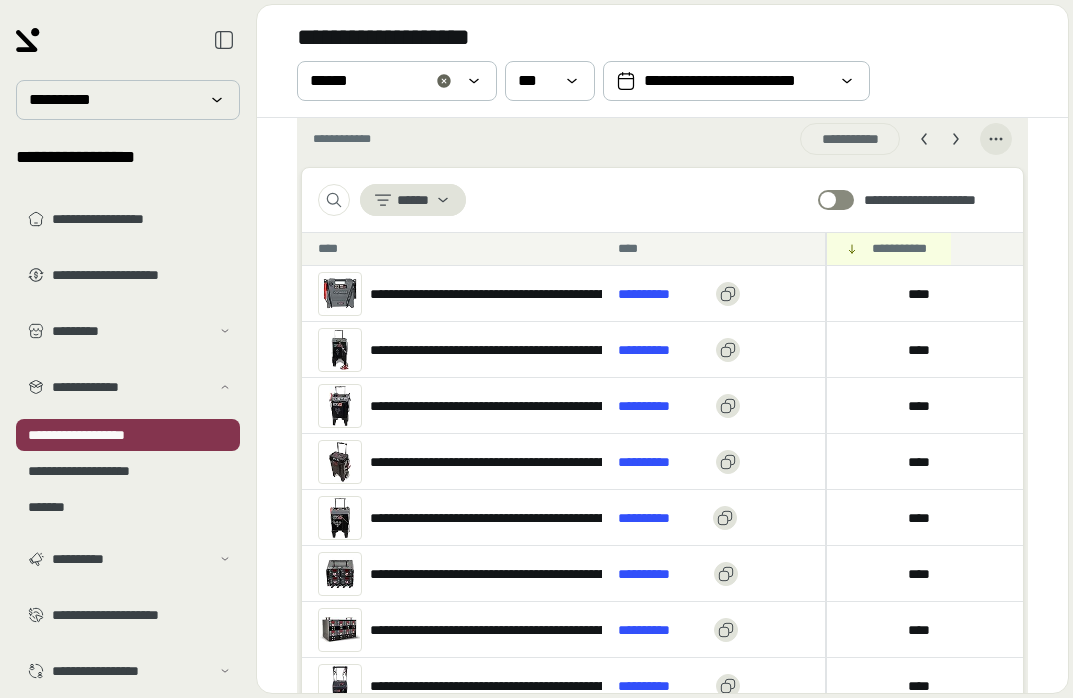 scroll, scrollTop: 789, scrollLeft: 0, axis: vertical 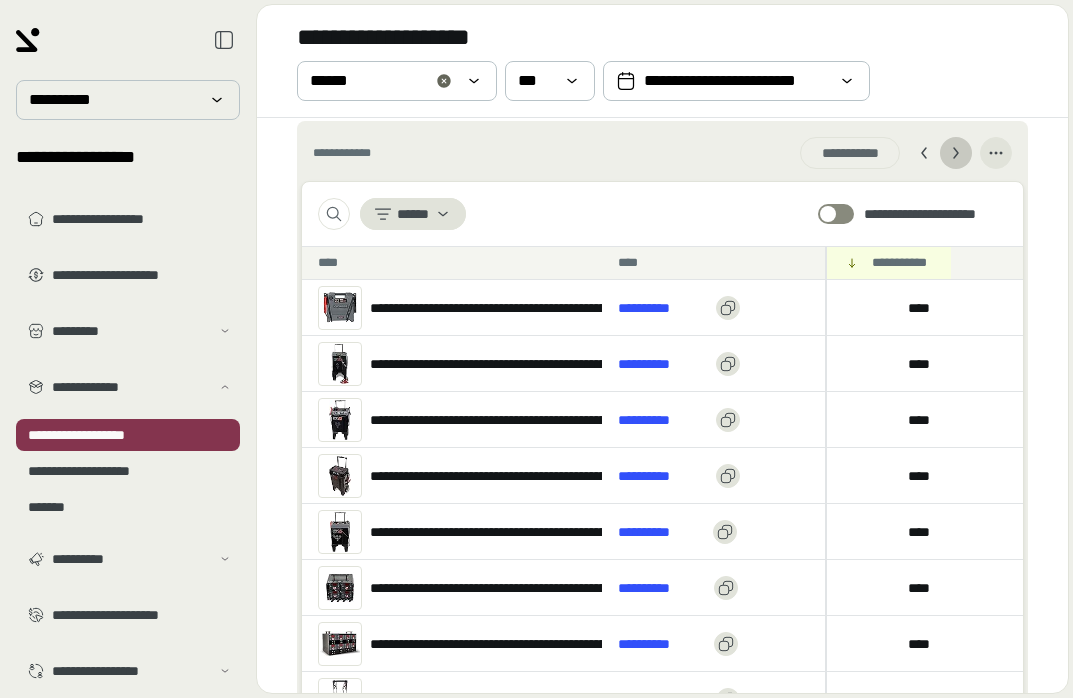 click 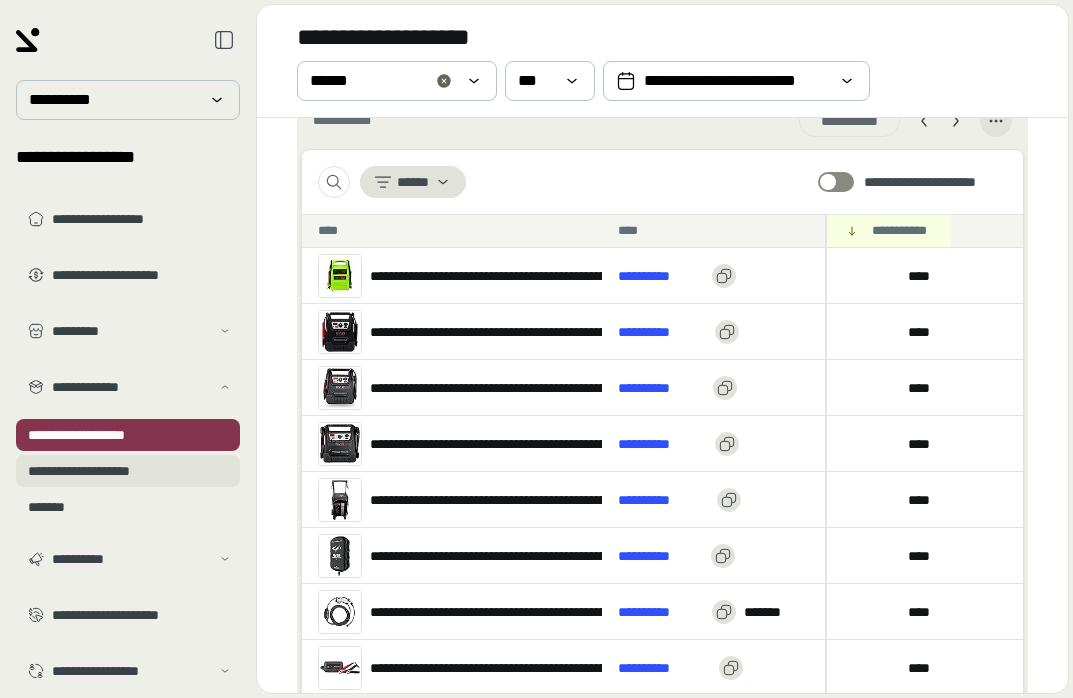scroll, scrollTop: 830, scrollLeft: 0, axis: vertical 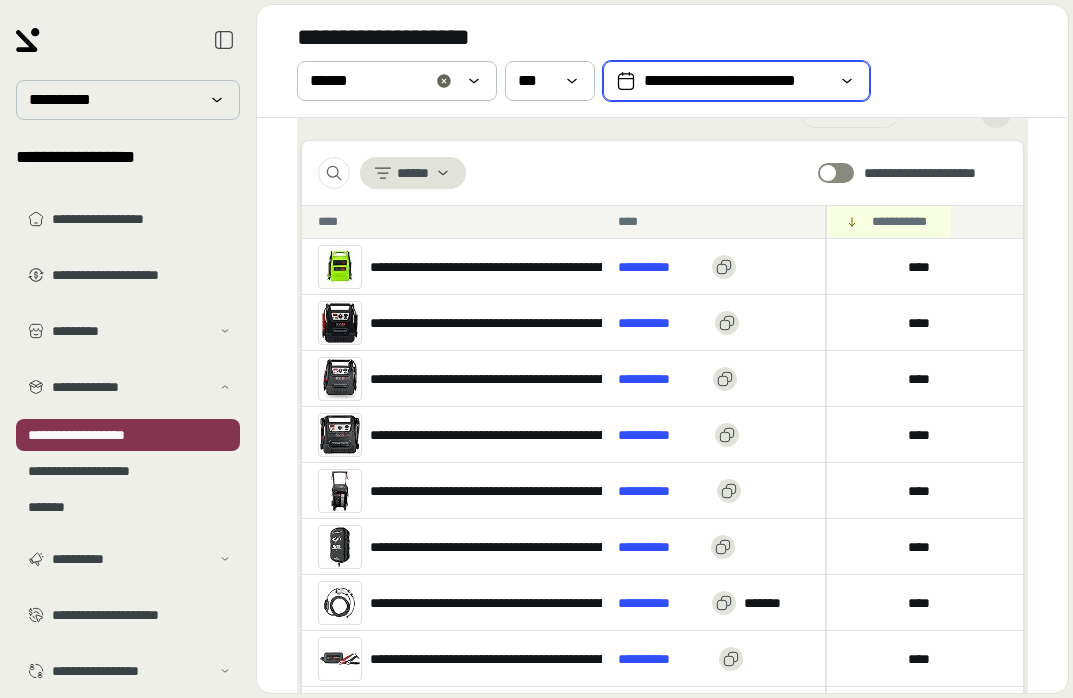 click on "**********" at bounding box center [736, 81] 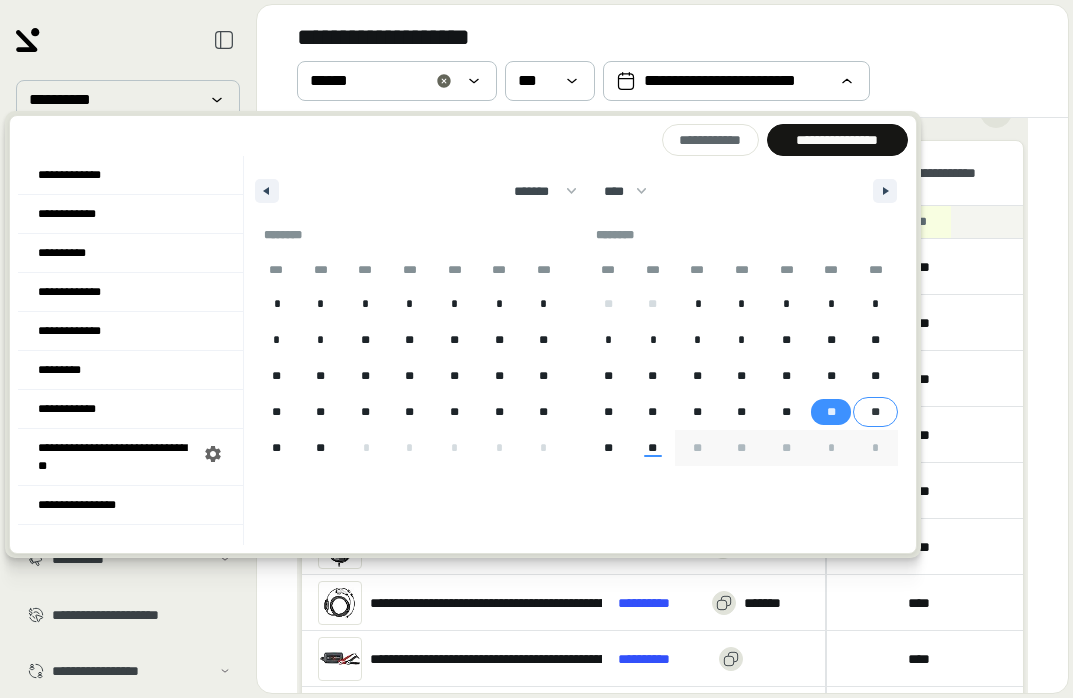 click on "**" at bounding box center [876, 412] 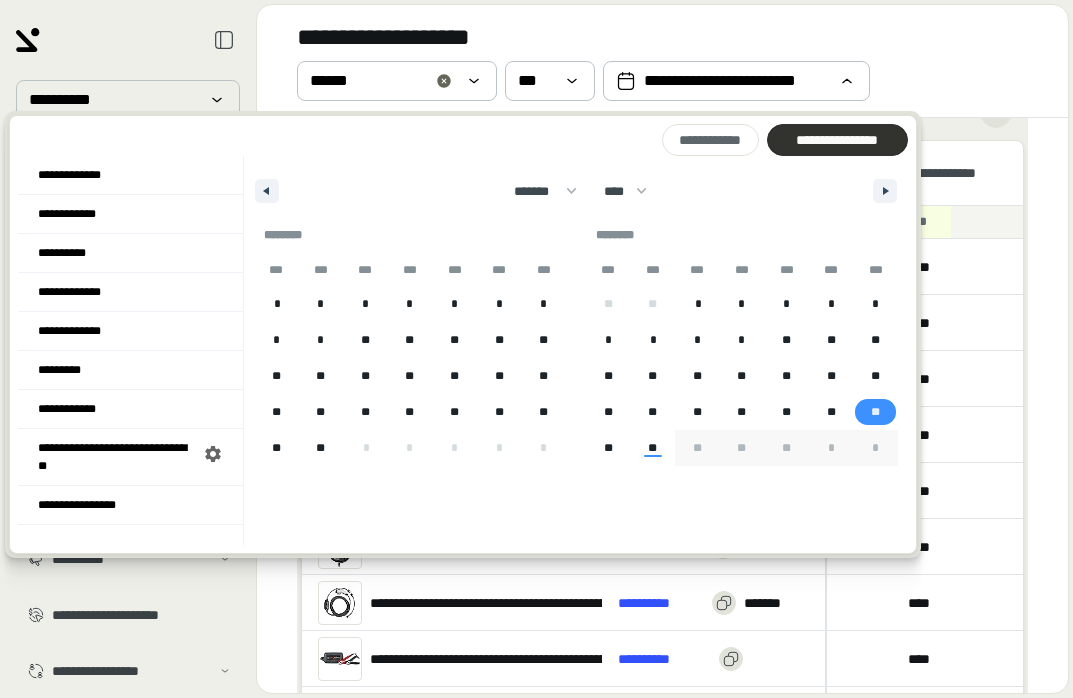 click on "**********" at bounding box center (837, 140) 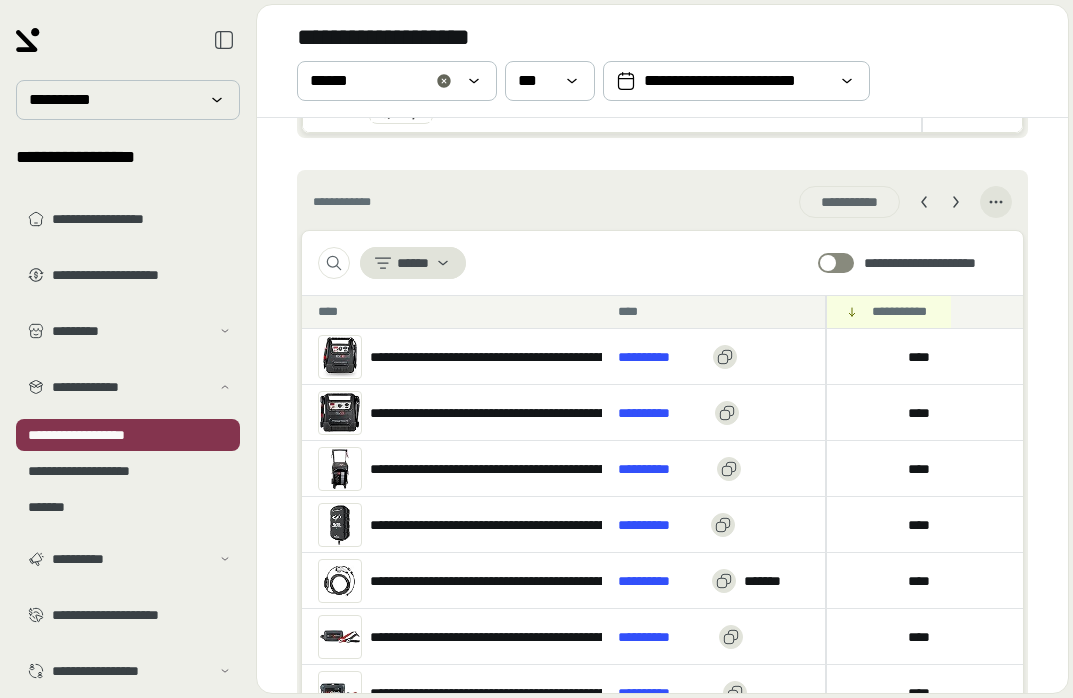 scroll, scrollTop: 739, scrollLeft: 0, axis: vertical 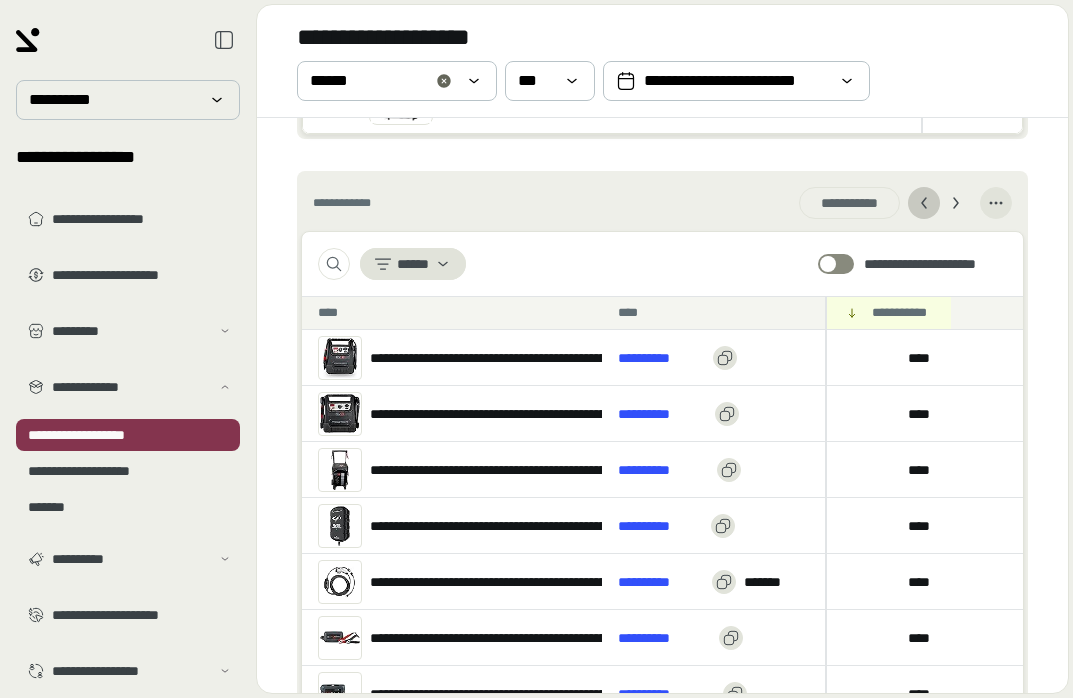 click 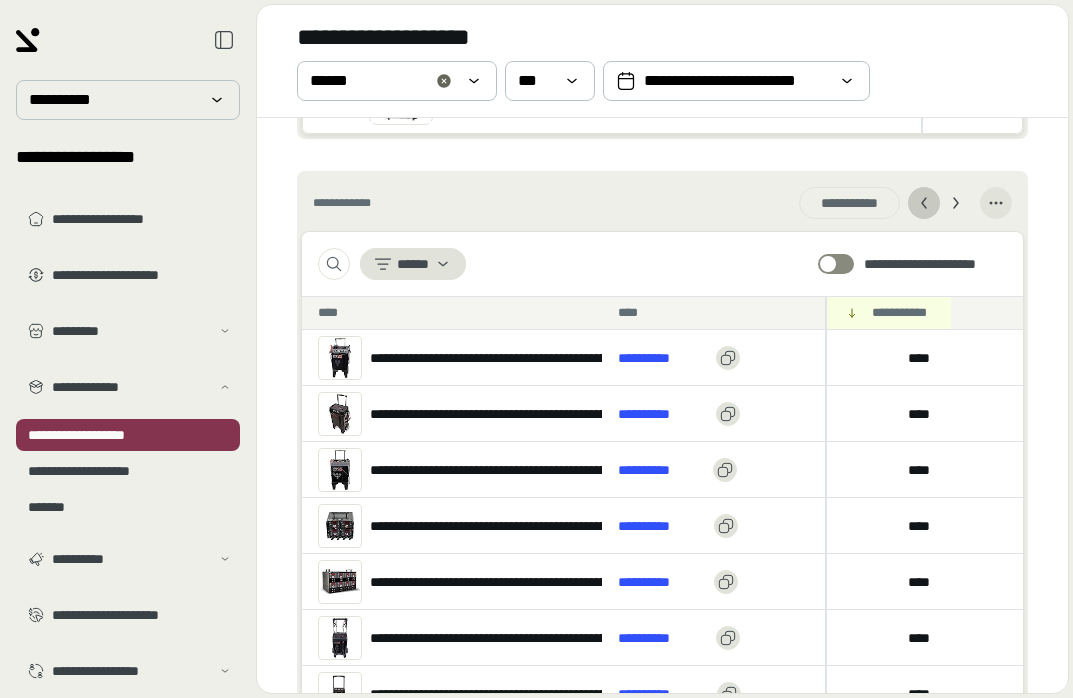 click 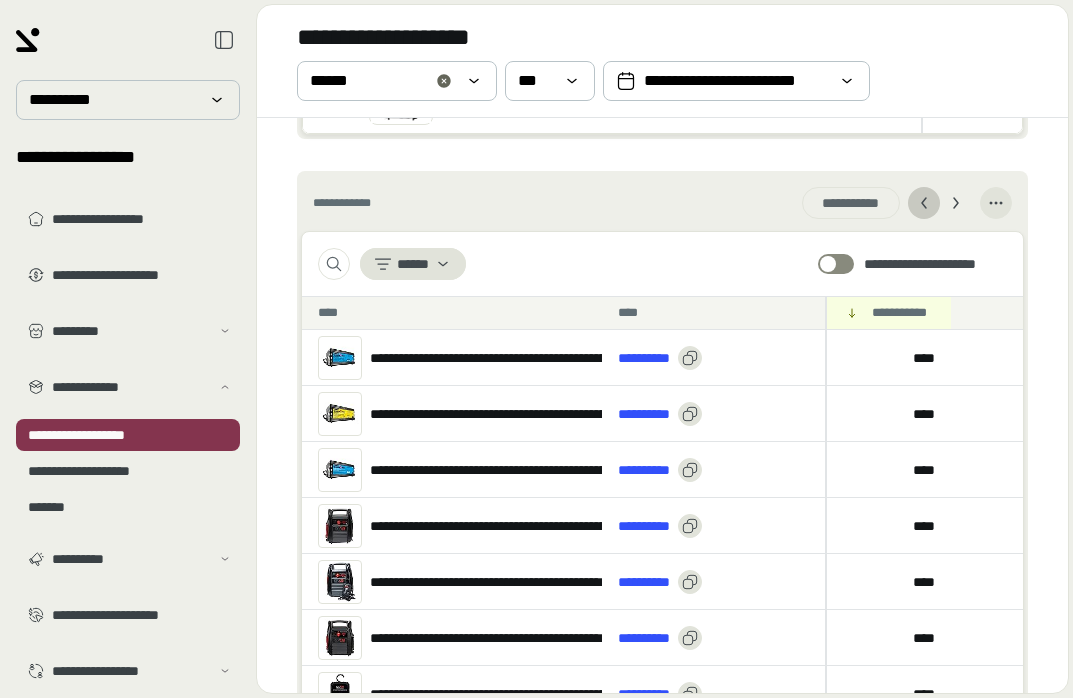 click 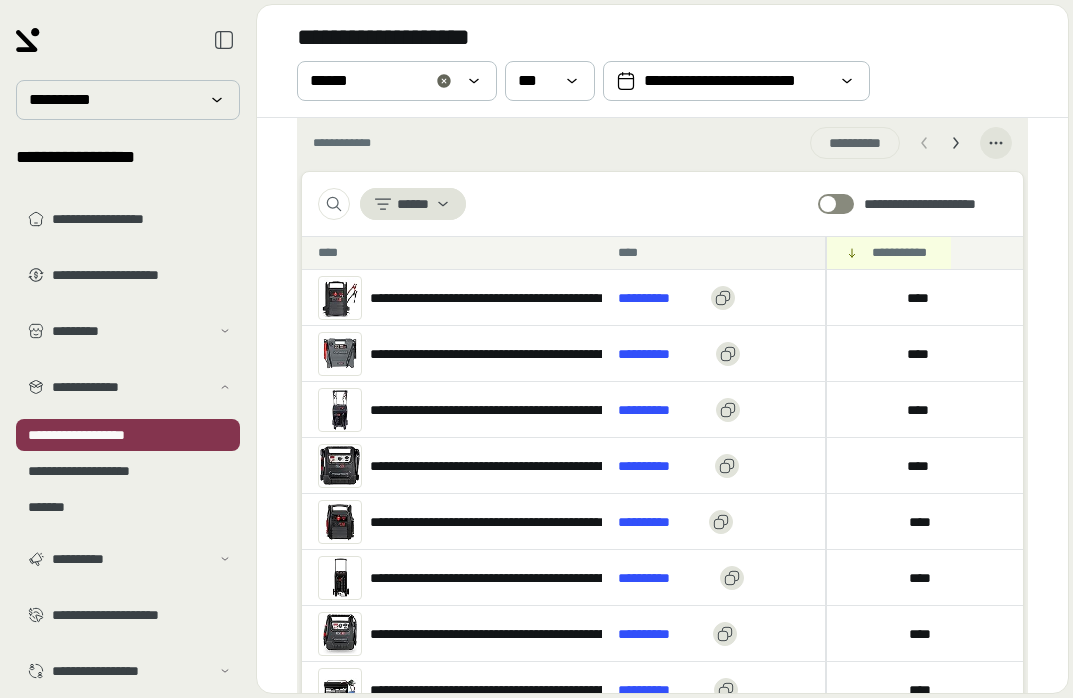 scroll, scrollTop: 774, scrollLeft: 0, axis: vertical 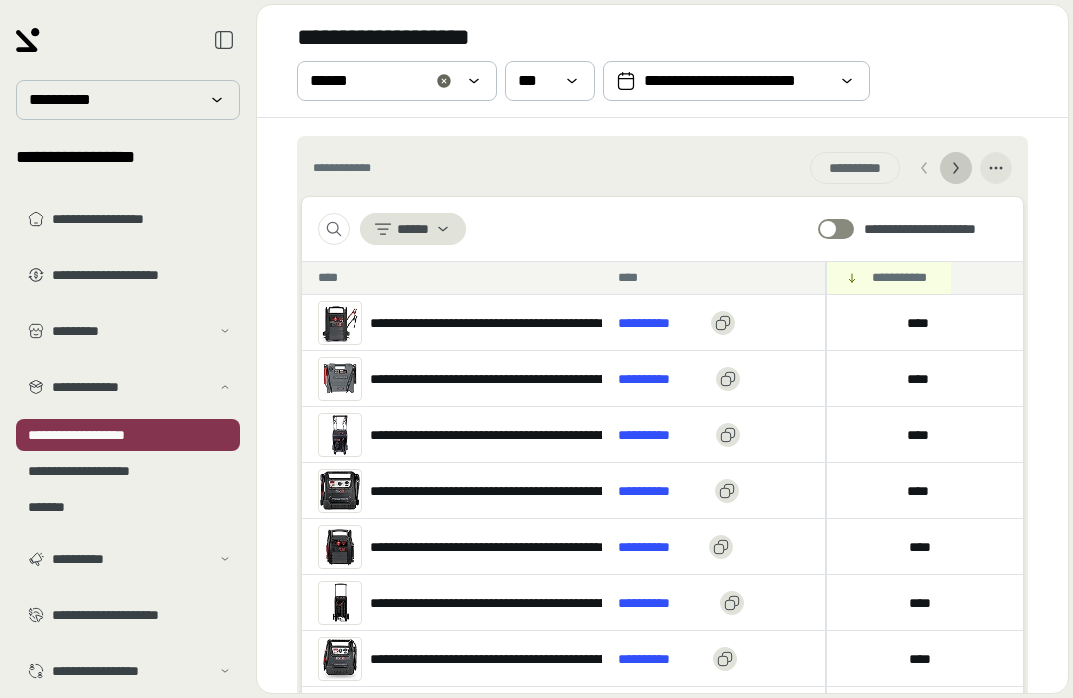 click 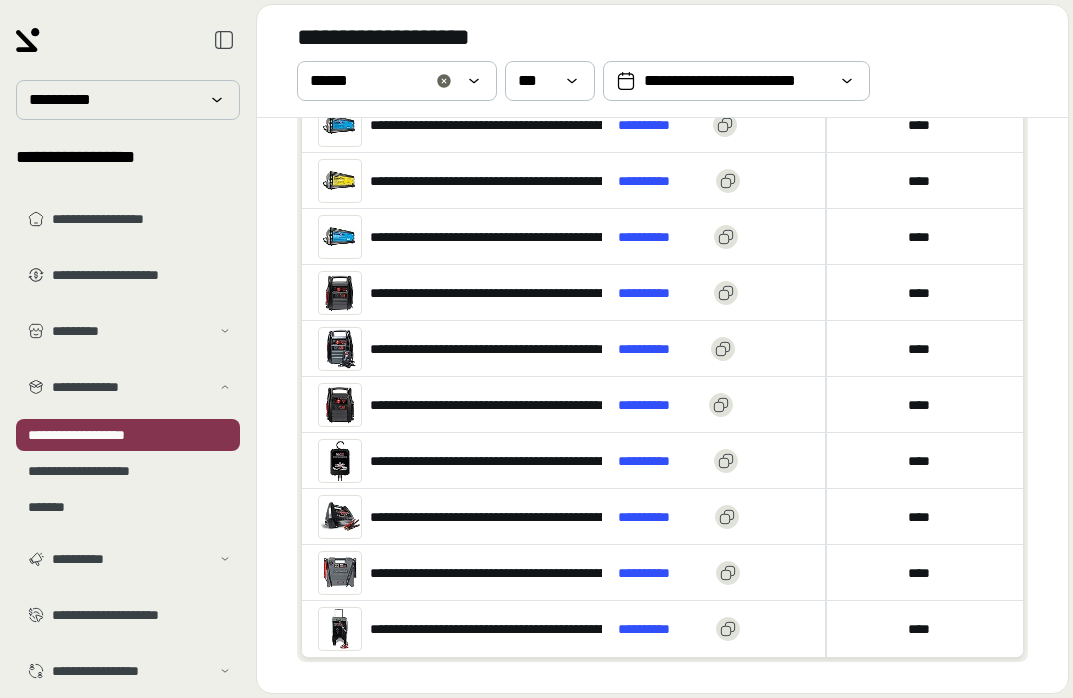 scroll, scrollTop: 973, scrollLeft: 0, axis: vertical 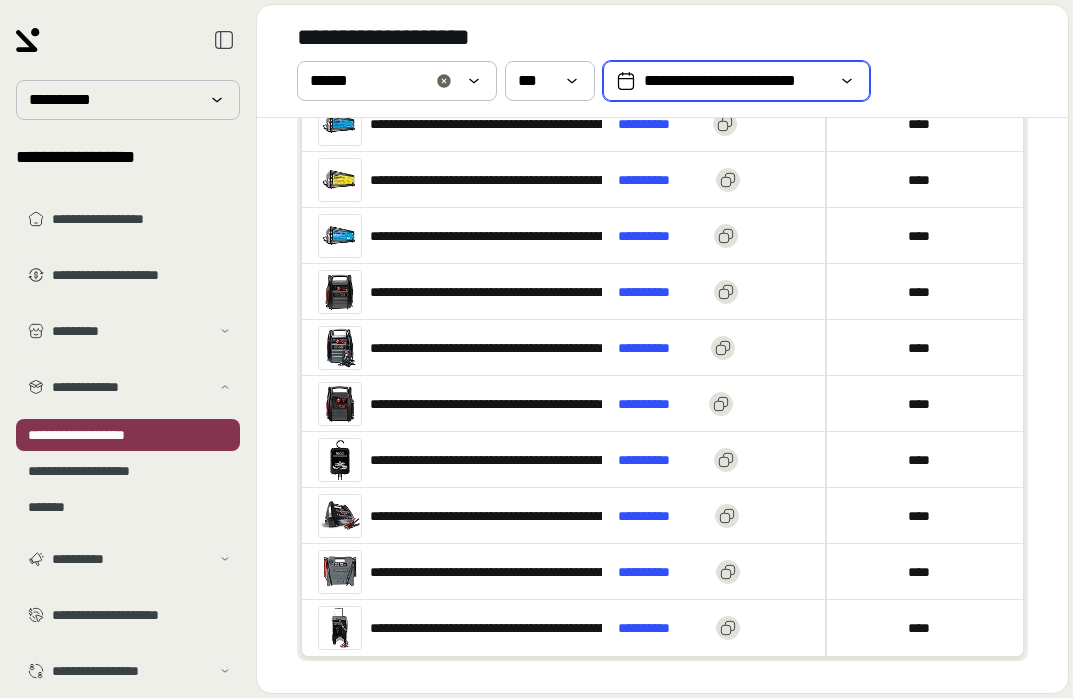 click on "**********" at bounding box center (736, 81) 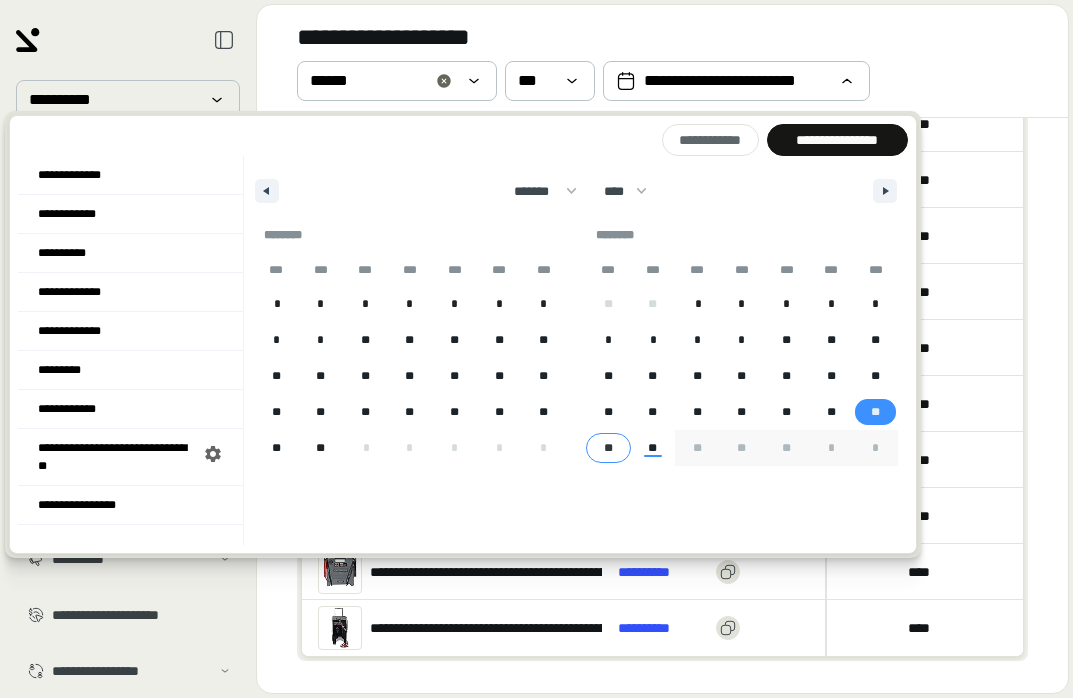 click on "**" at bounding box center (608, 448) 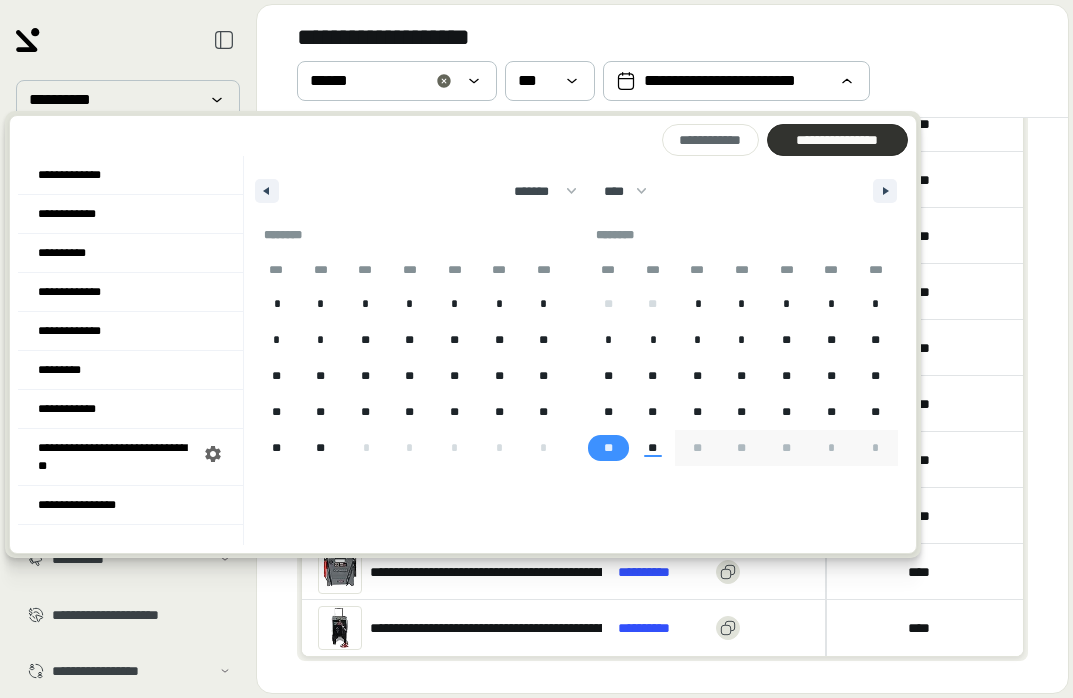 click on "**********" at bounding box center [837, 140] 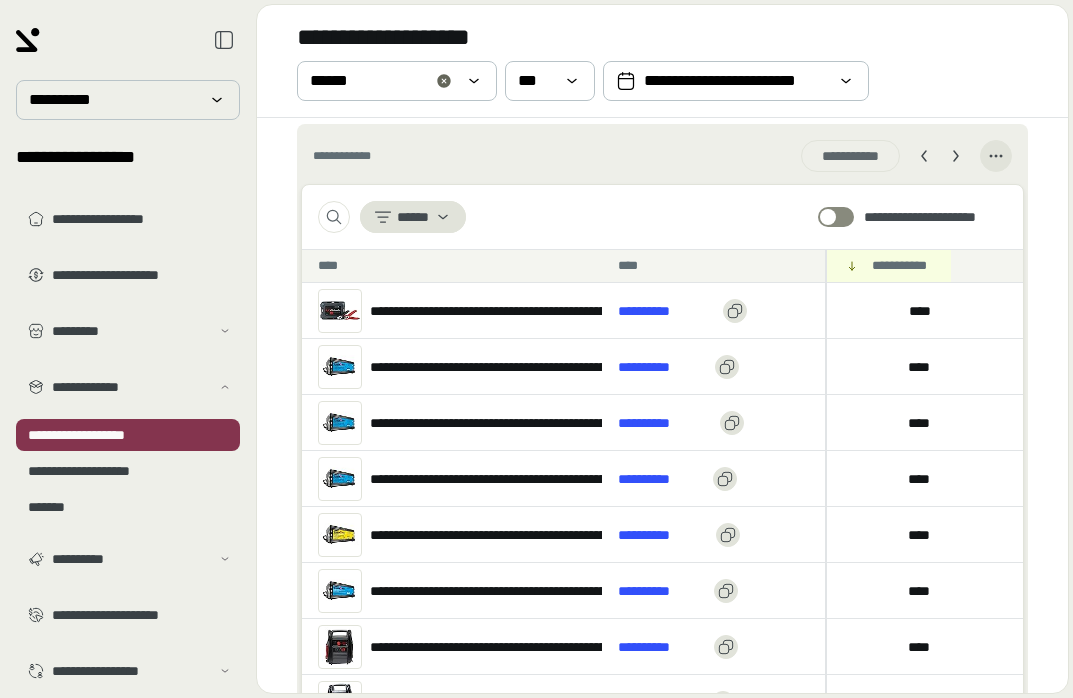 scroll, scrollTop: 811, scrollLeft: 0, axis: vertical 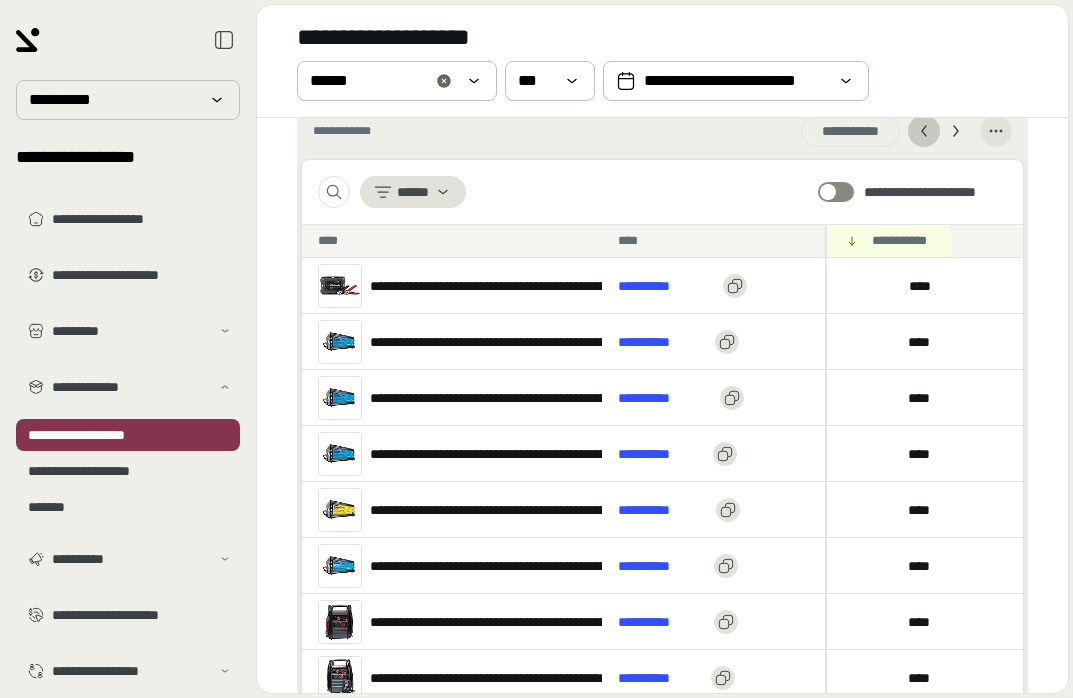 click 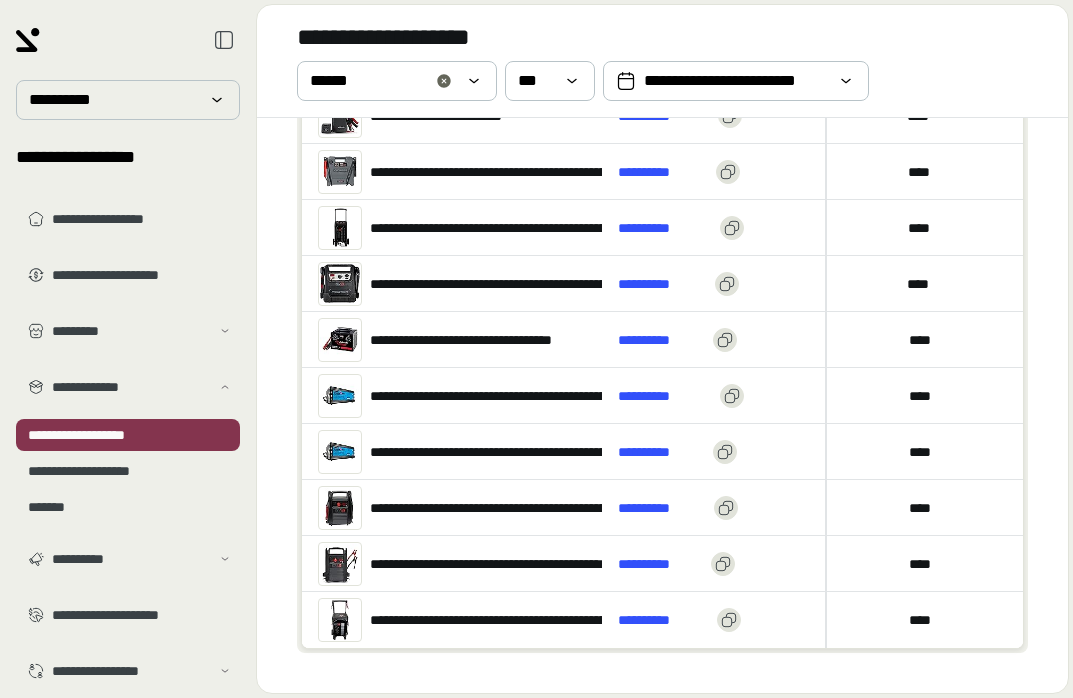 scroll, scrollTop: 807, scrollLeft: 0, axis: vertical 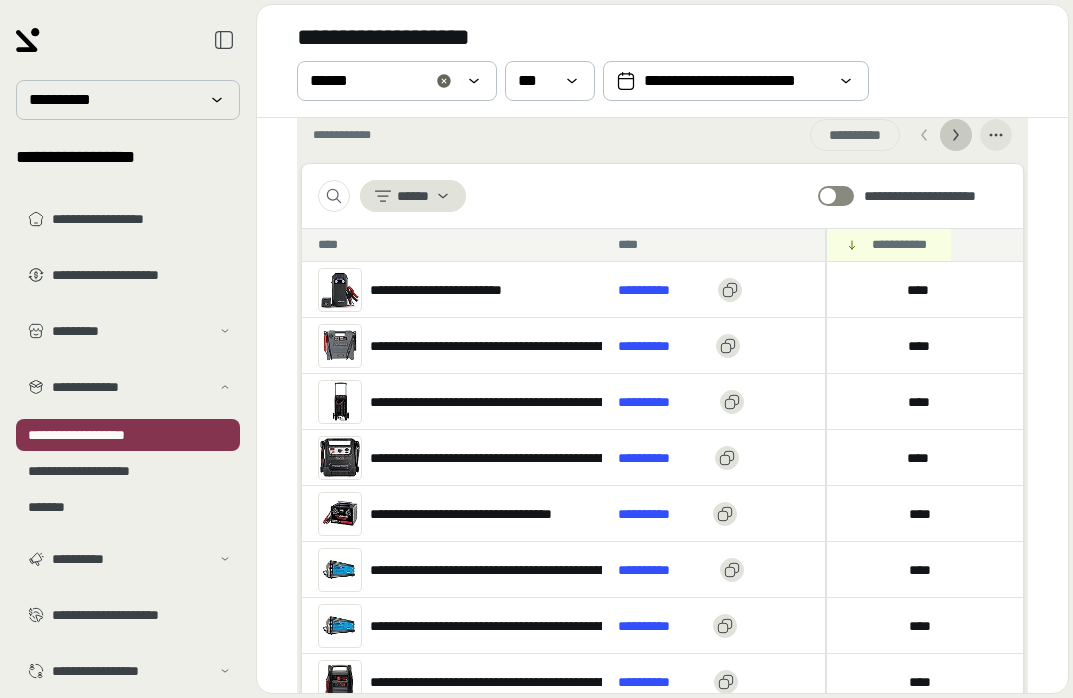 click 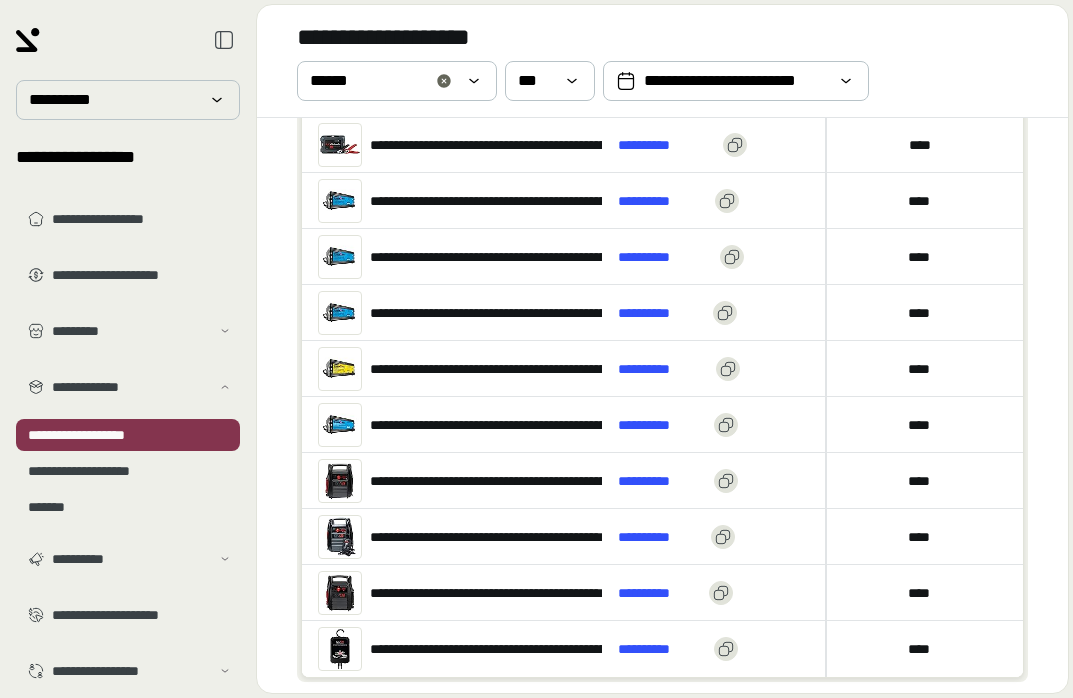 scroll, scrollTop: 957, scrollLeft: 0, axis: vertical 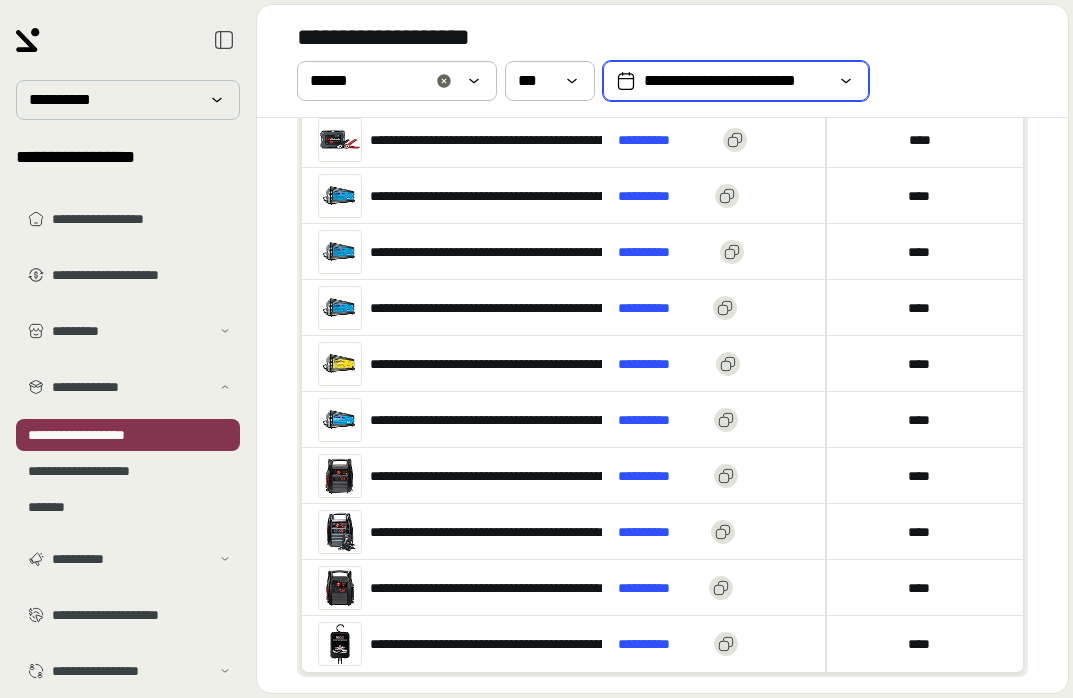 click on "**********" at bounding box center [736, 81] 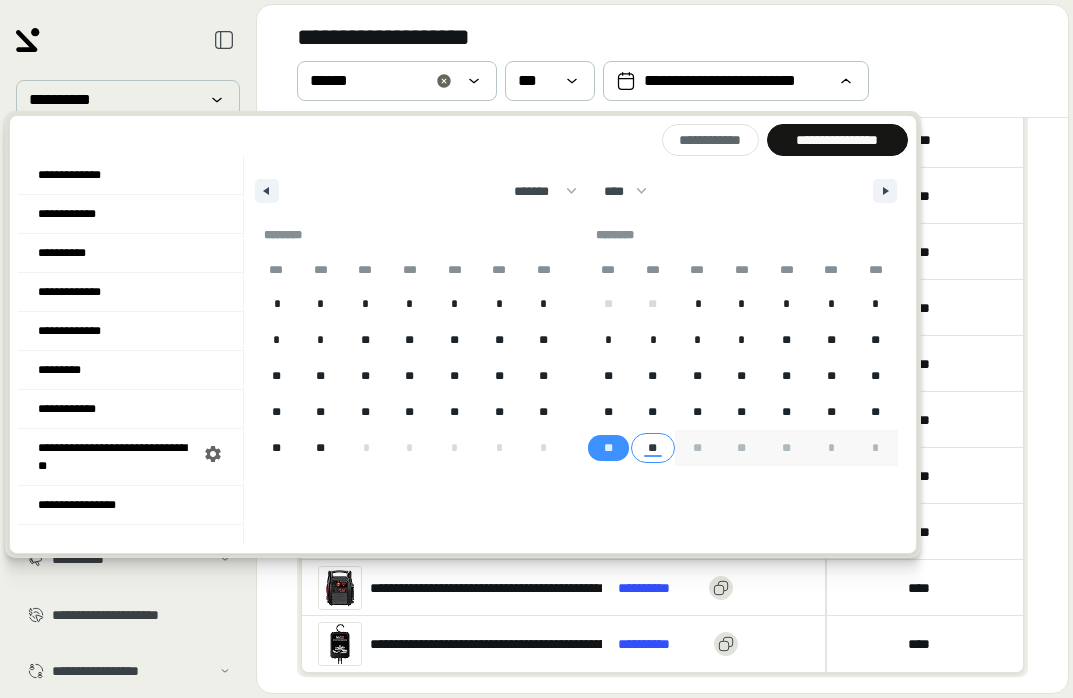 click on "**" at bounding box center (652, 448) 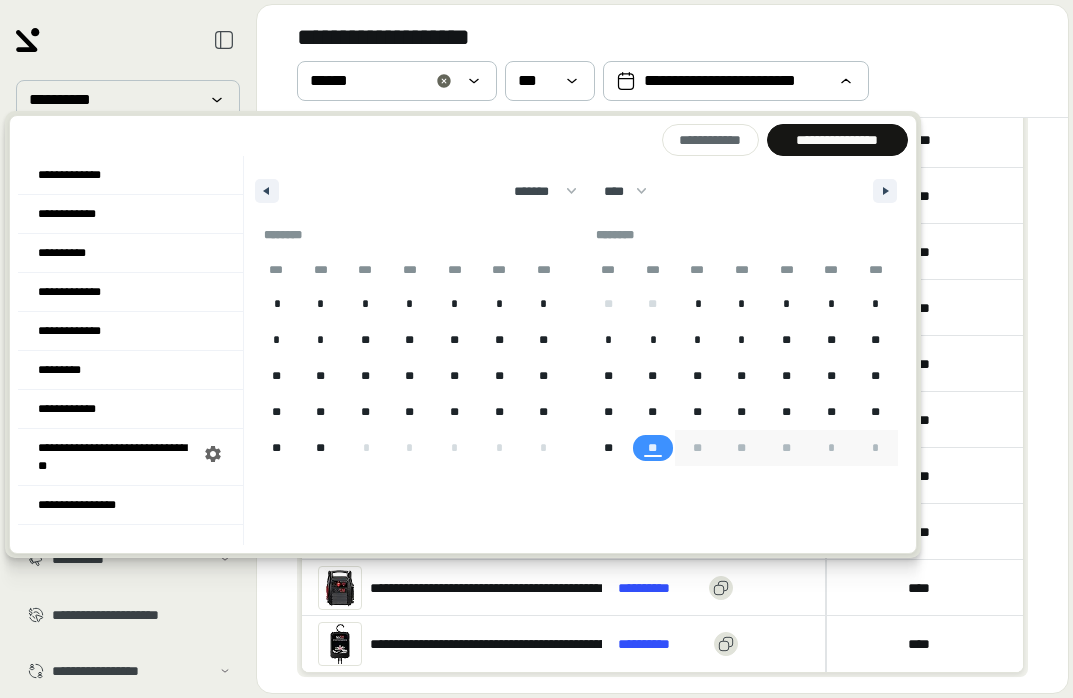 click on "**********" at bounding box center [662, 61] 